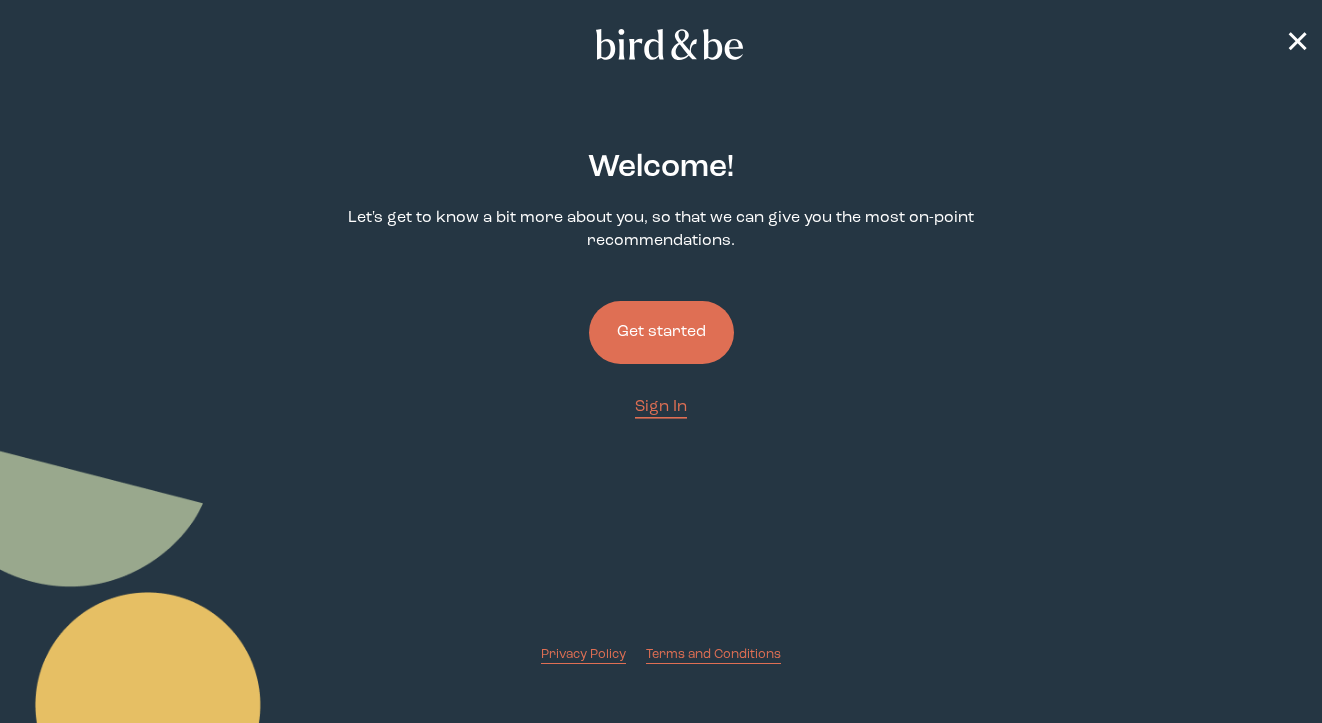 scroll, scrollTop: 0, scrollLeft: 0, axis: both 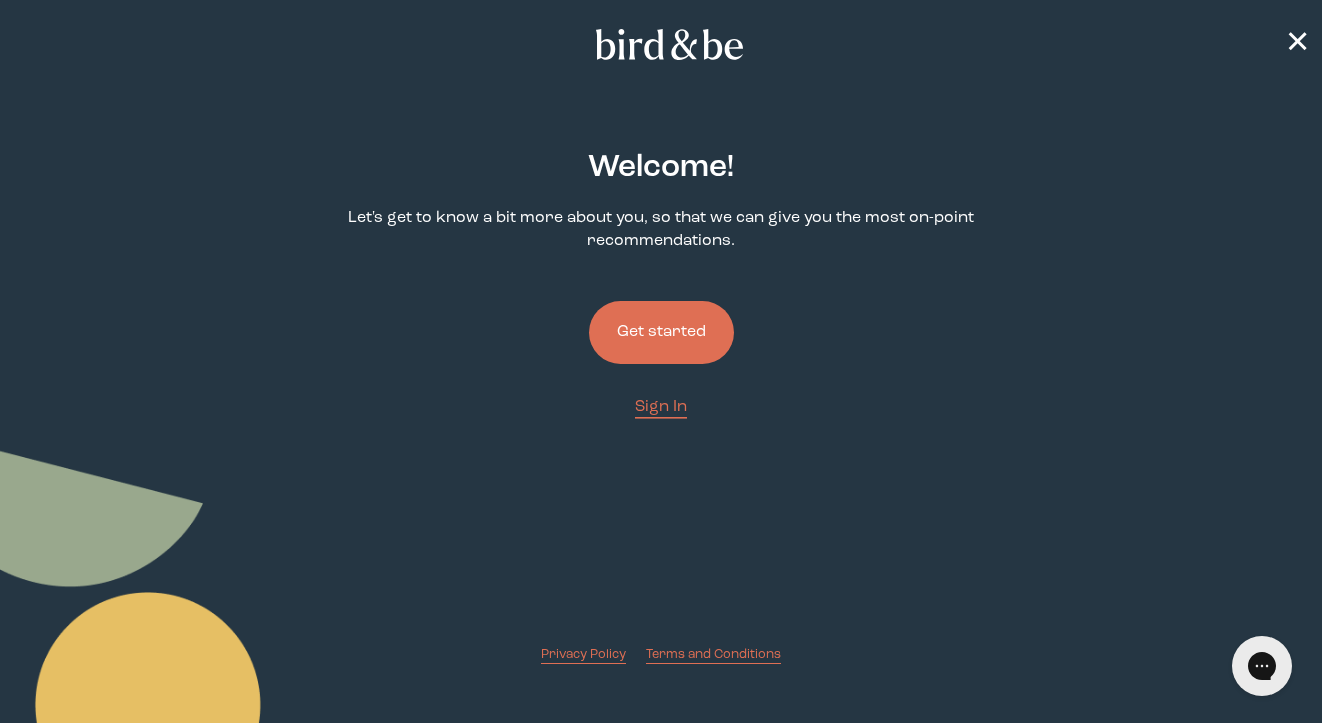click on "Get started" at bounding box center (661, 332) 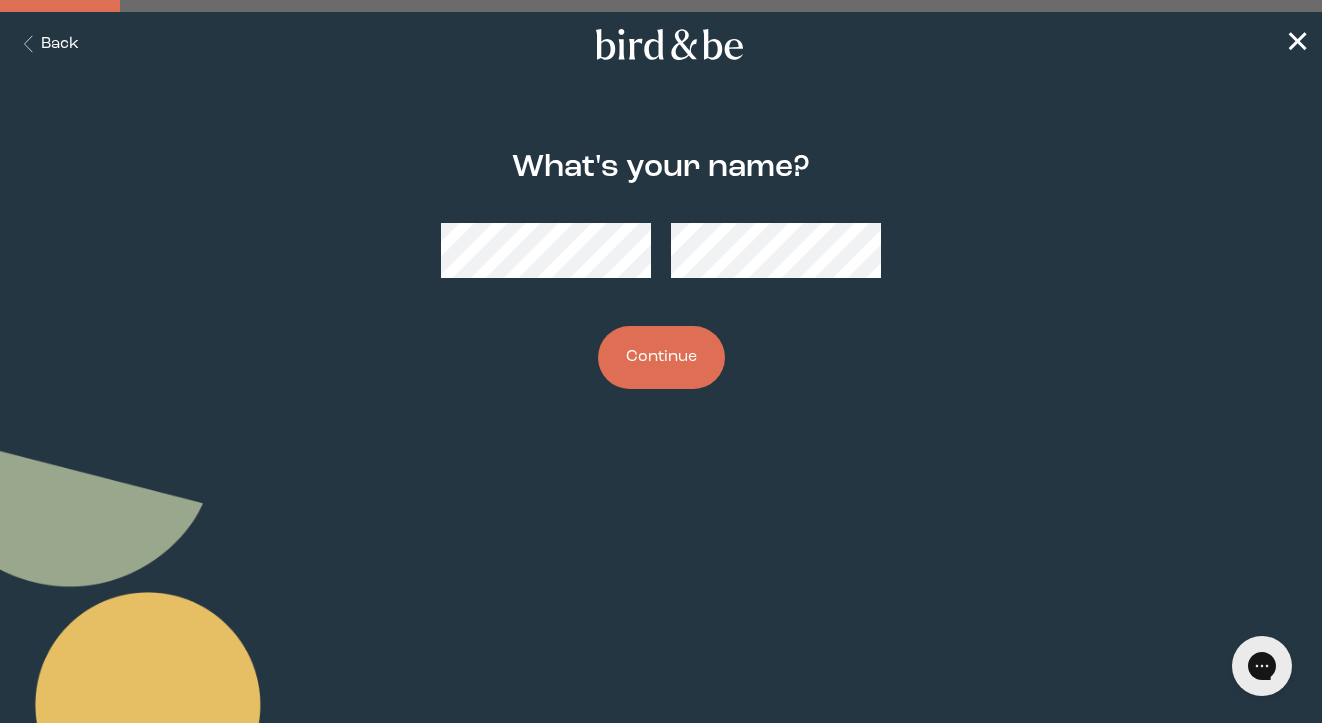 click on "Continue" at bounding box center [661, 357] 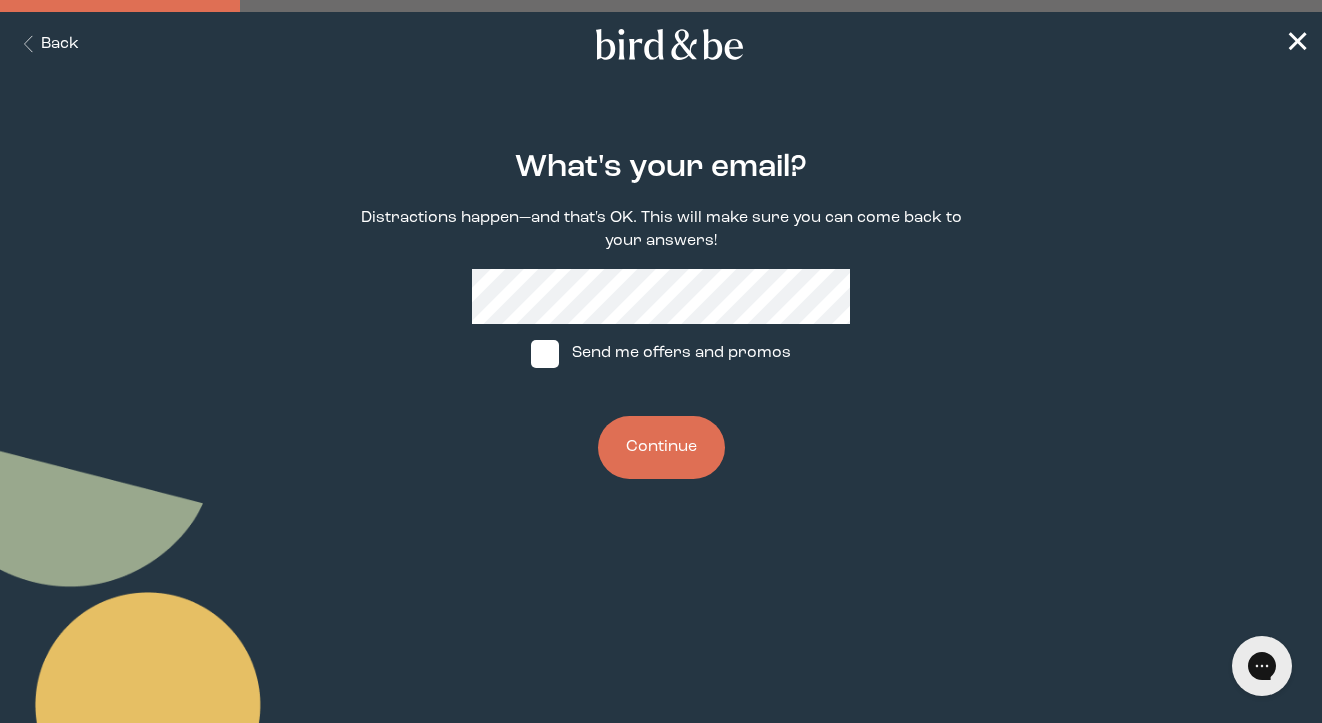click at bounding box center [545, 354] 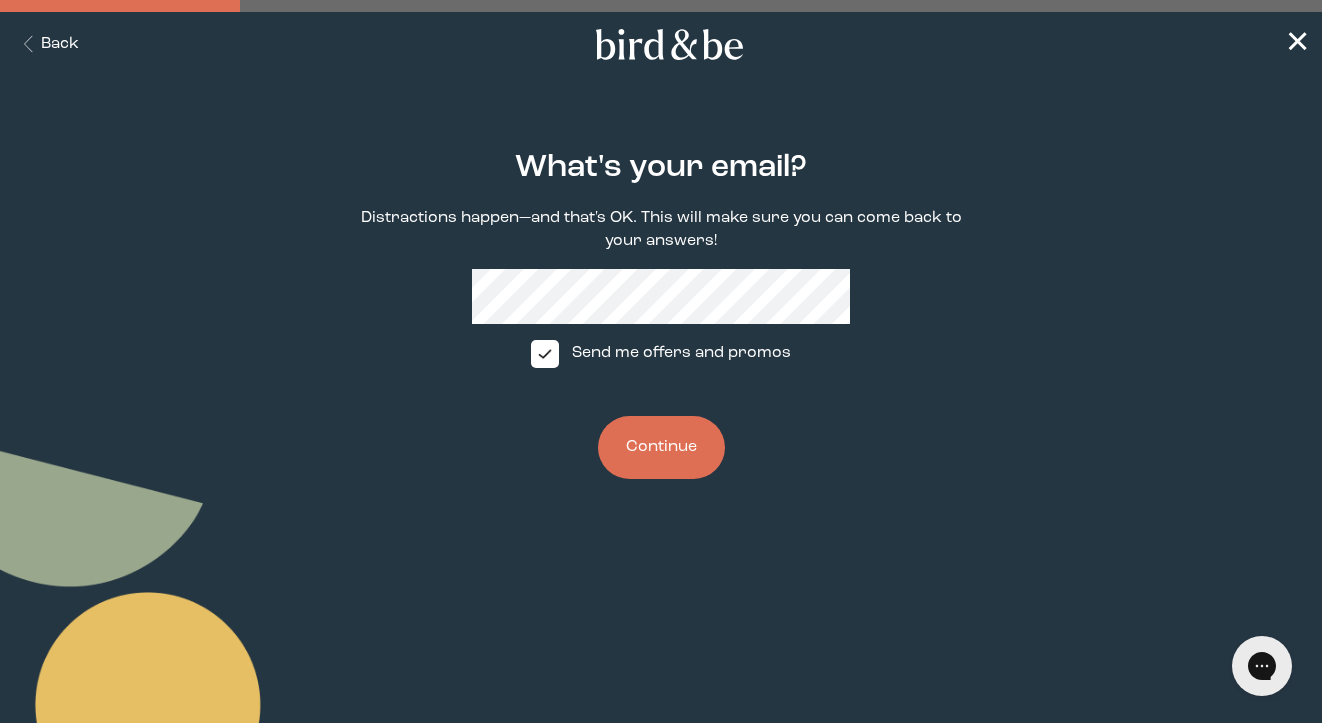 click on "Continue" at bounding box center (661, 447) 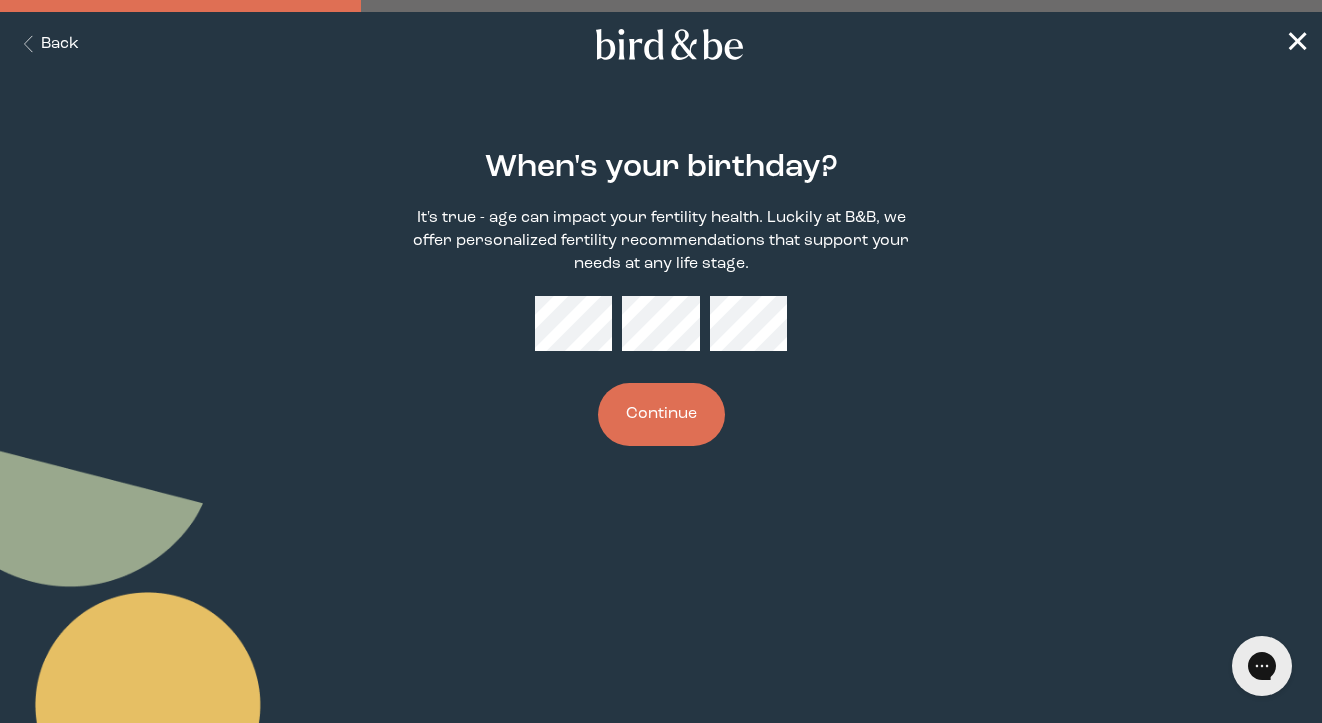 click on "Continue" at bounding box center [661, 414] 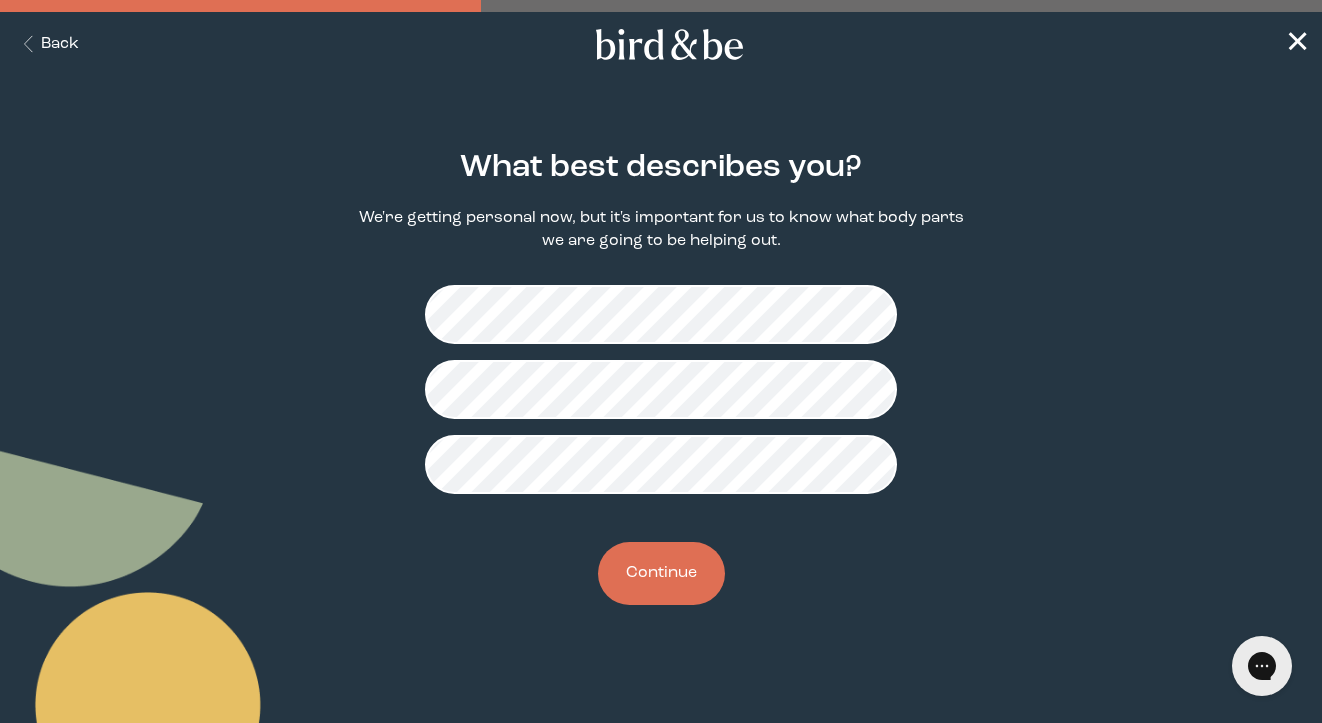 click on "Continue" at bounding box center (661, 573) 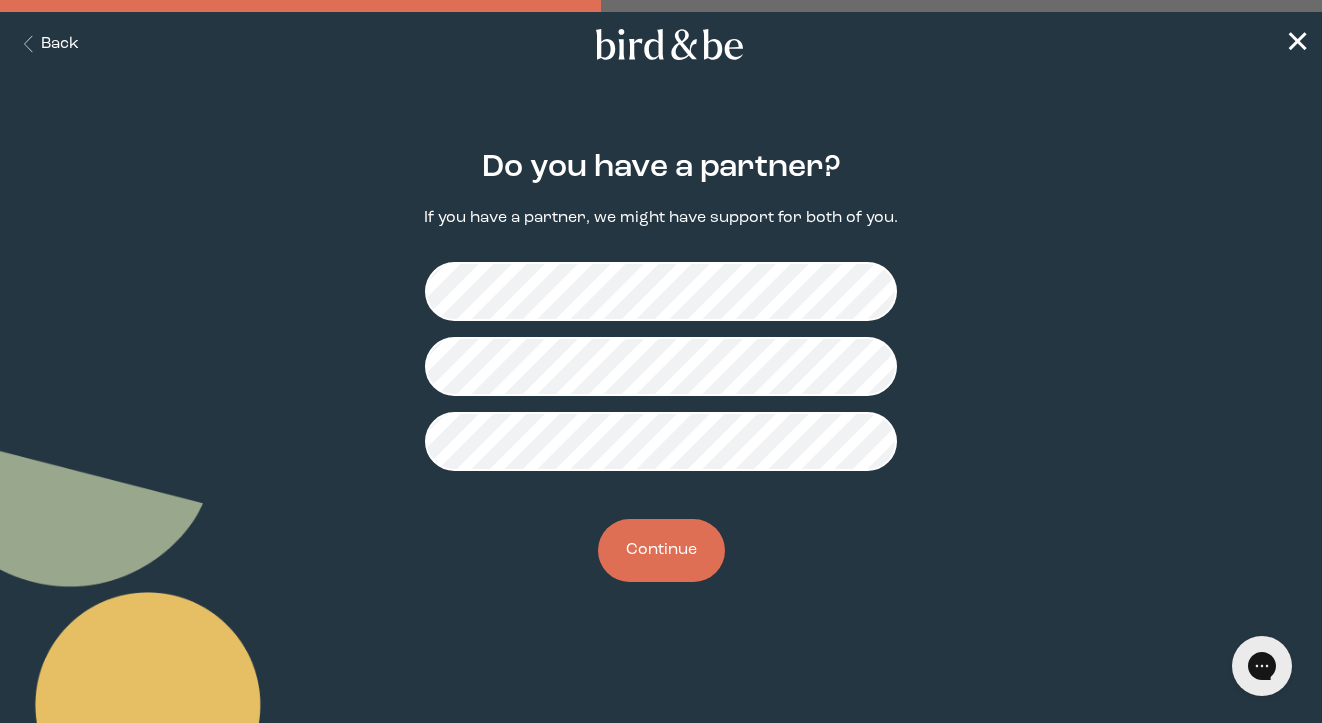 click on "Continue" at bounding box center (661, 550) 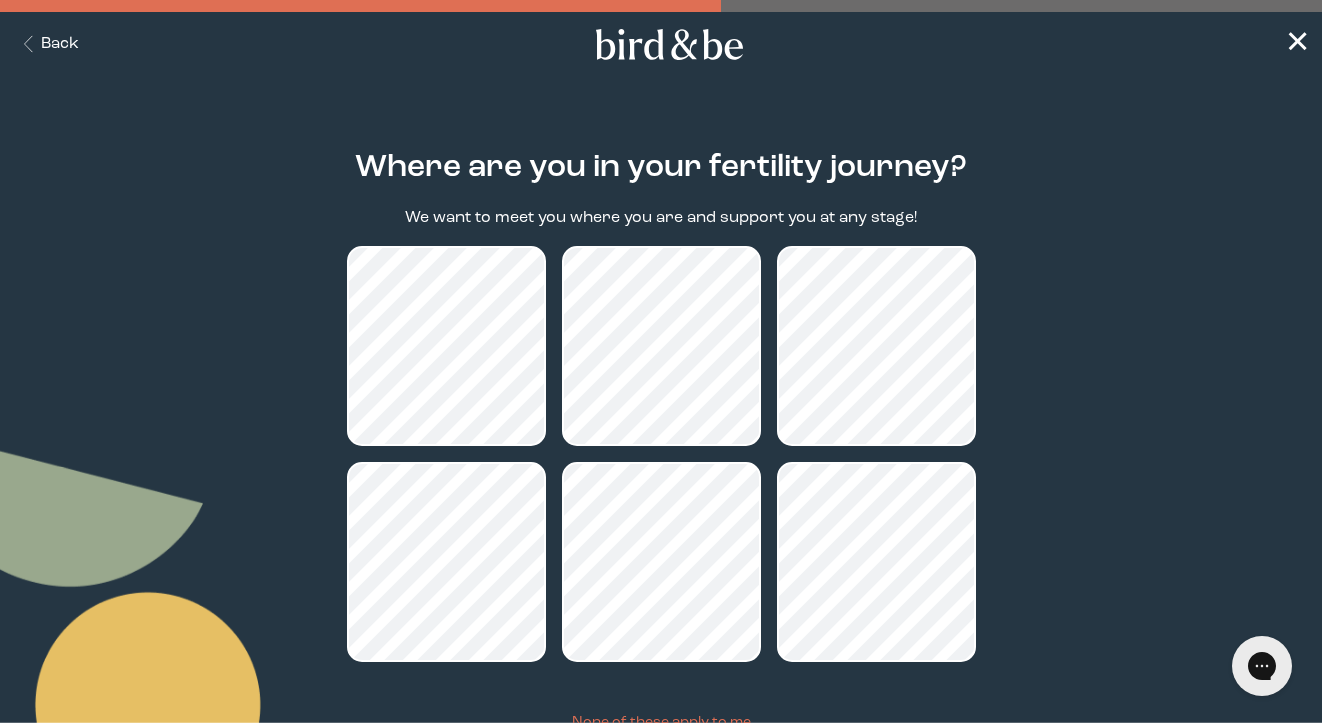 scroll, scrollTop: 160, scrollLeft: 0, axis: vertical 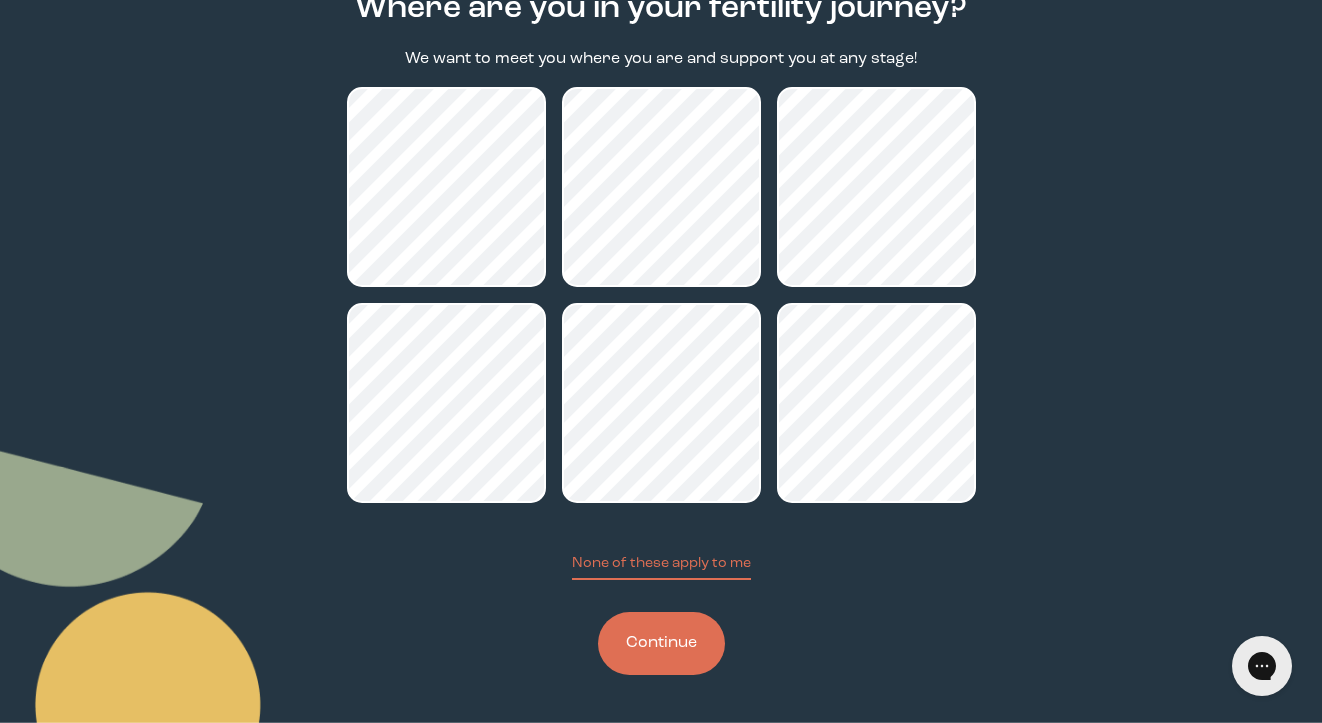 click on "Continue" at bounding box center [661, 643] 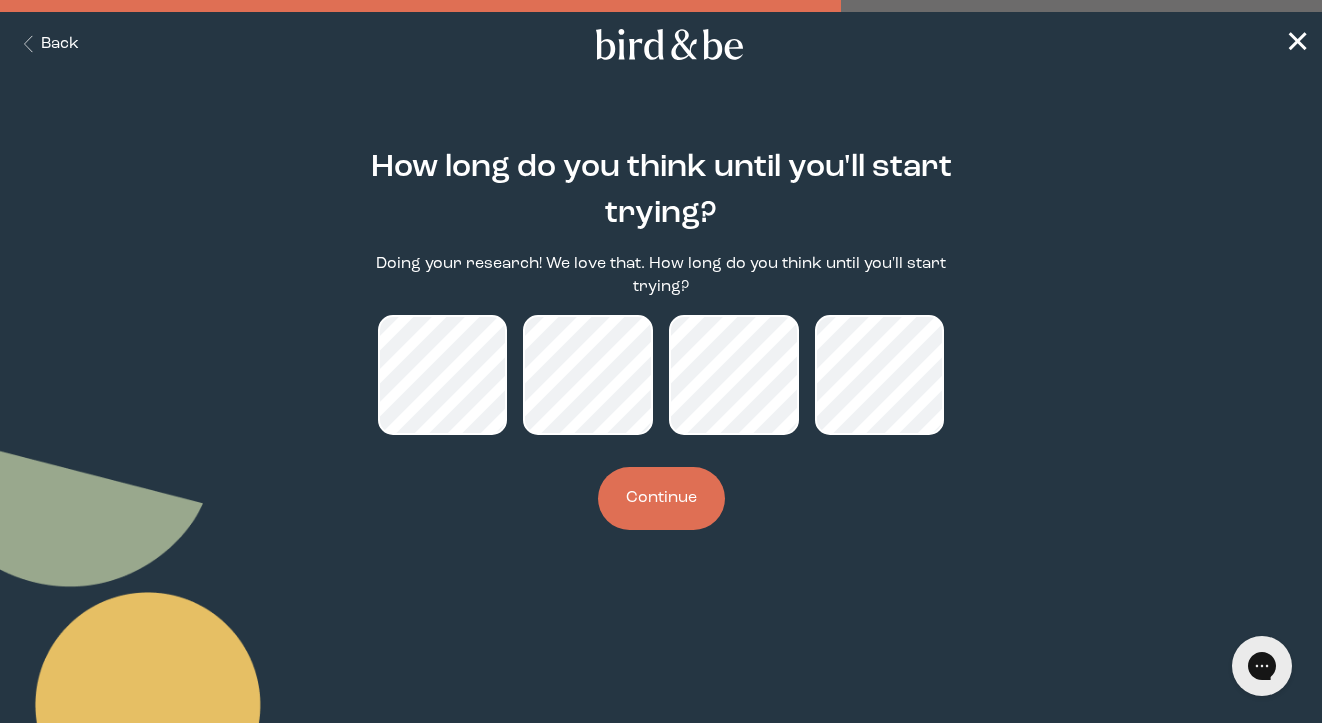 click on "Continue" at bounding box center [661, 498] 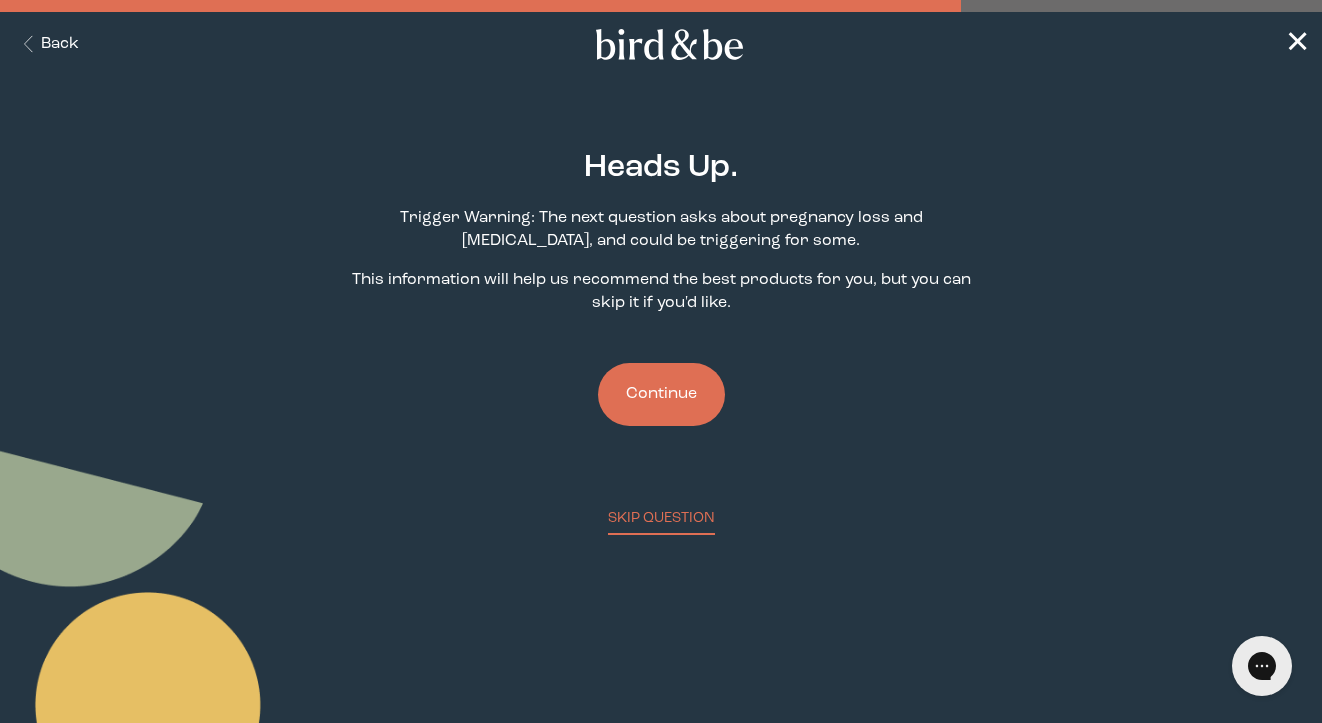 click on "Continue" at bounding box center [661, 394] 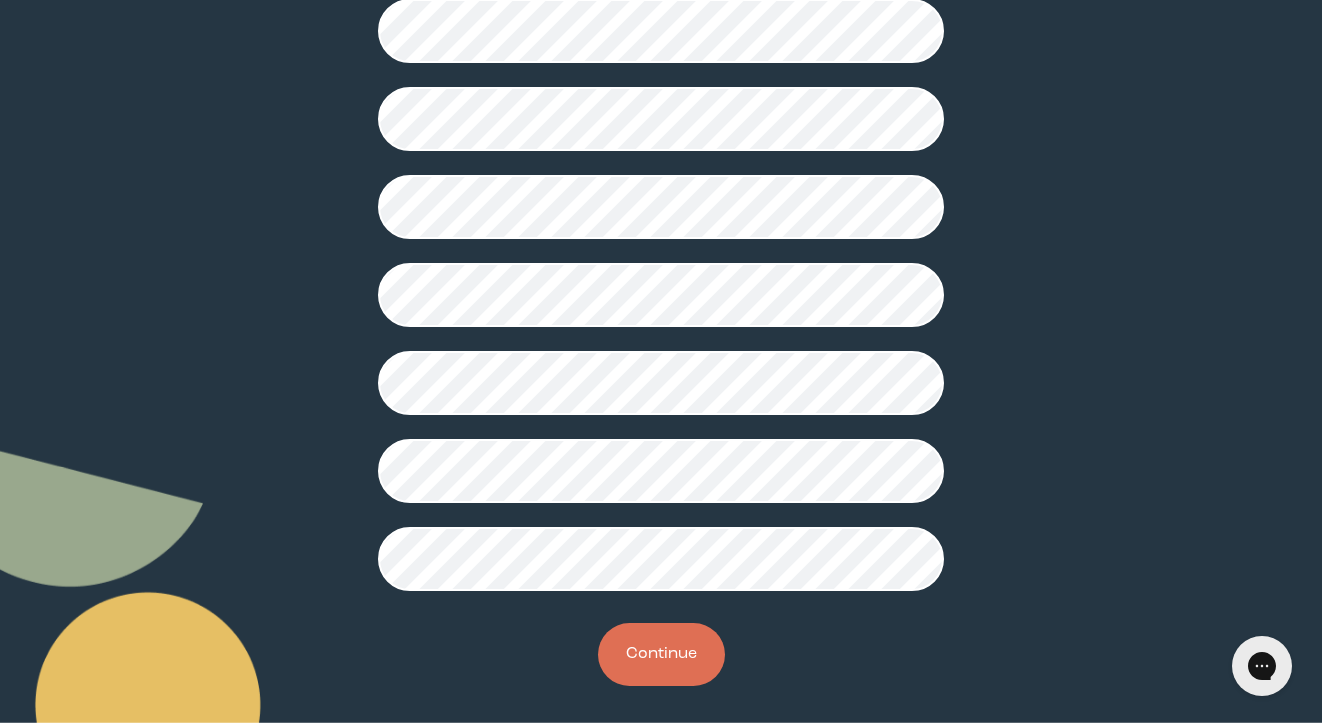 scroll, scrollTop: 518, scrollLeft: 0, axis: vertical 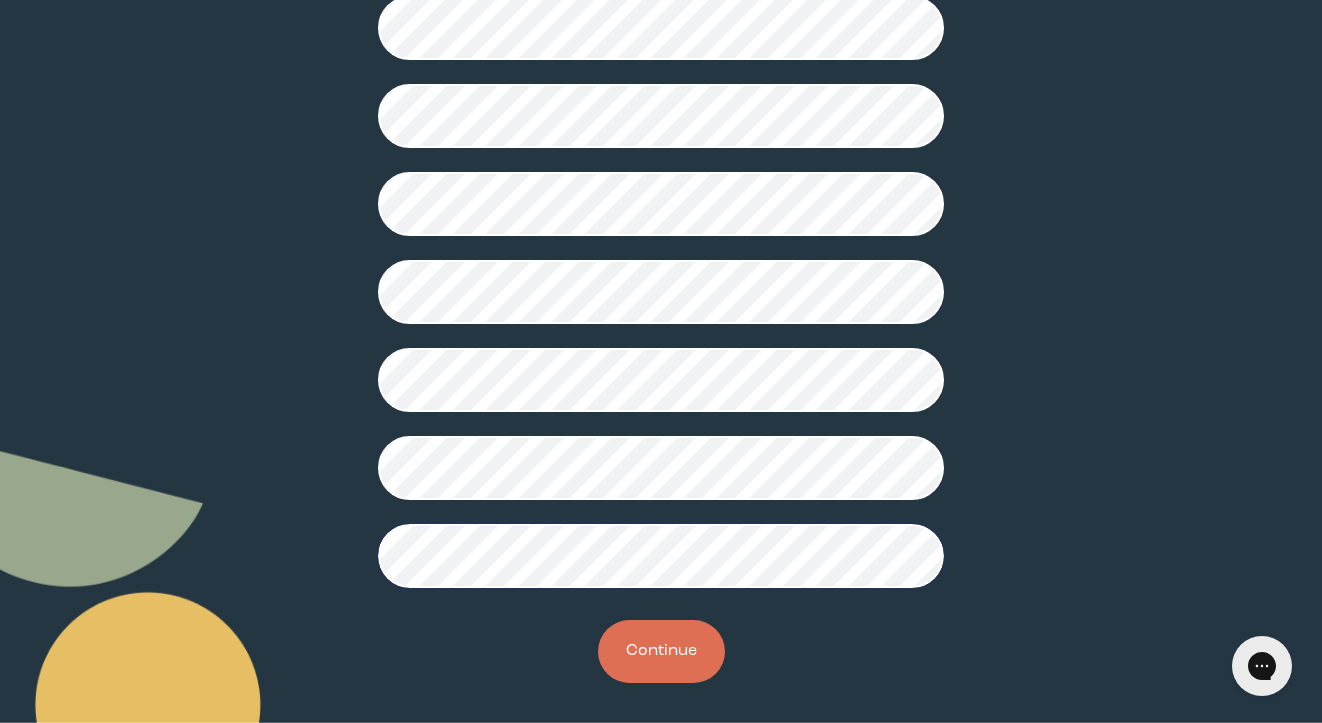 click on "Continue" at bounding box center [661, 651] 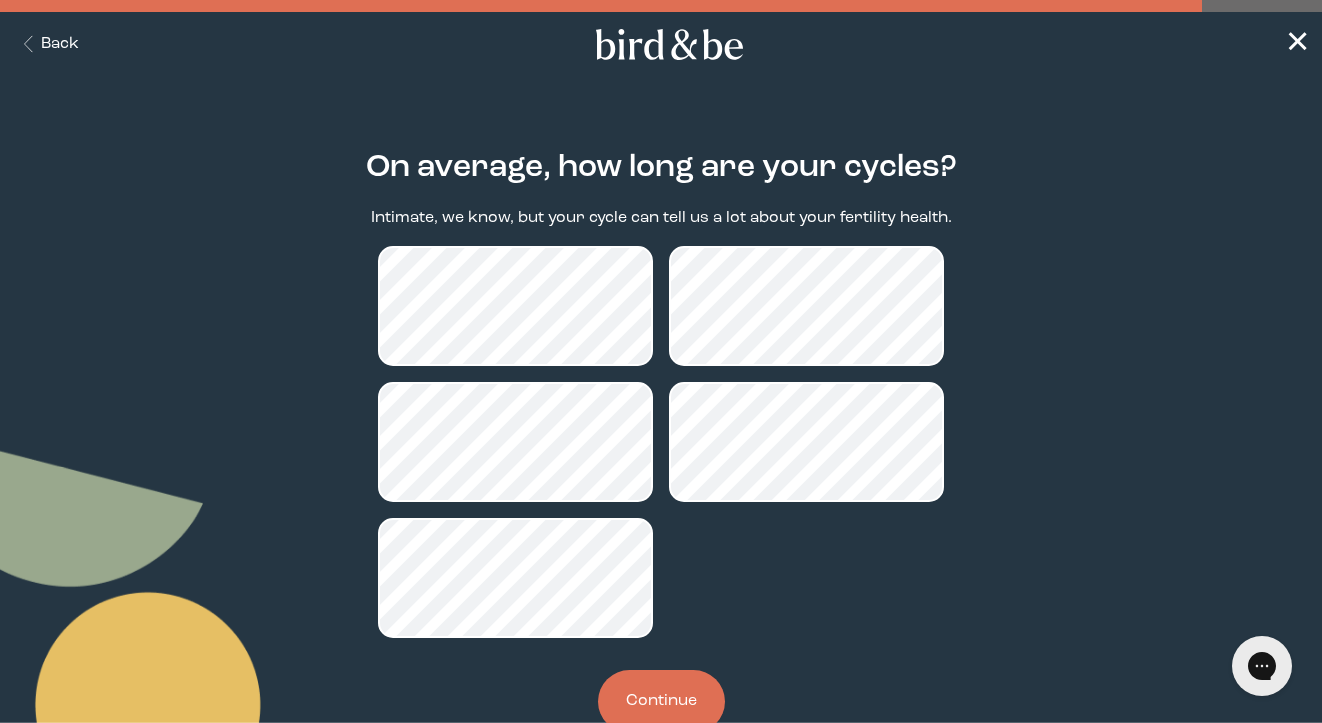 click on "Continue" at bounding box center (661, 701) 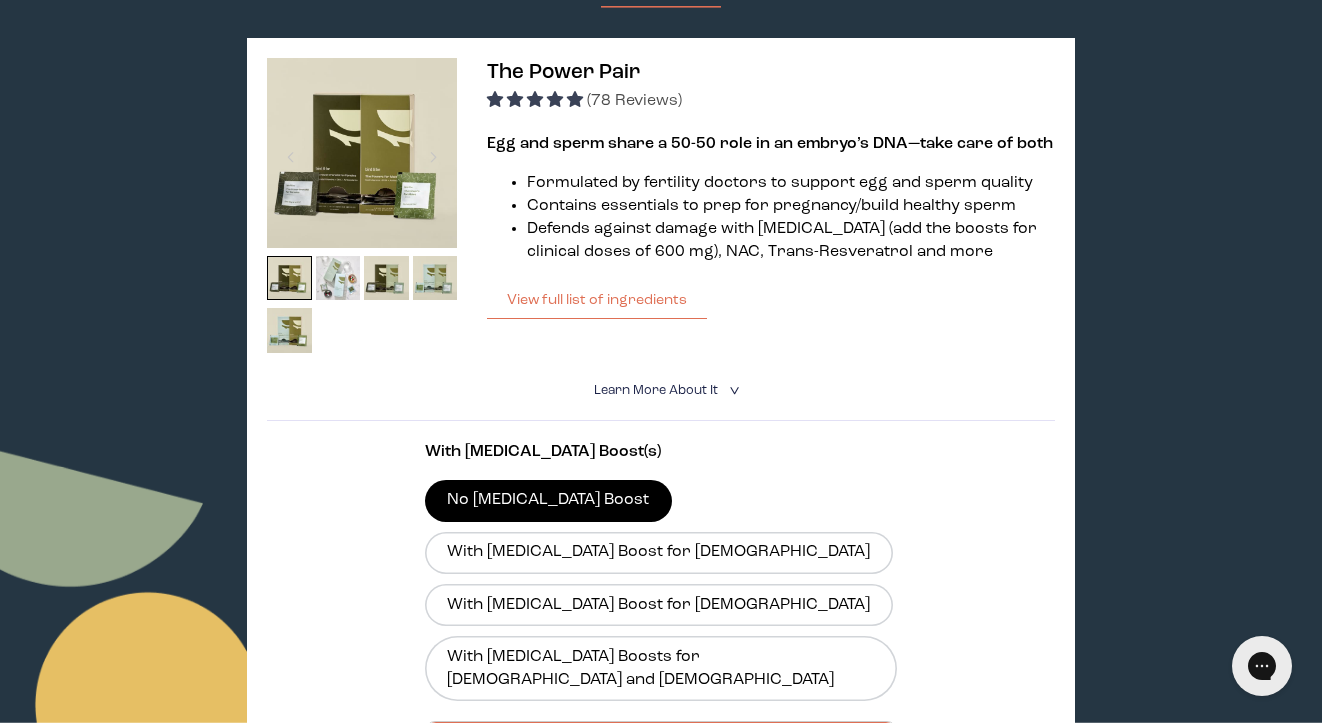 scroll, scrollTop: 315, scrollLeft: 0, axis: vertical 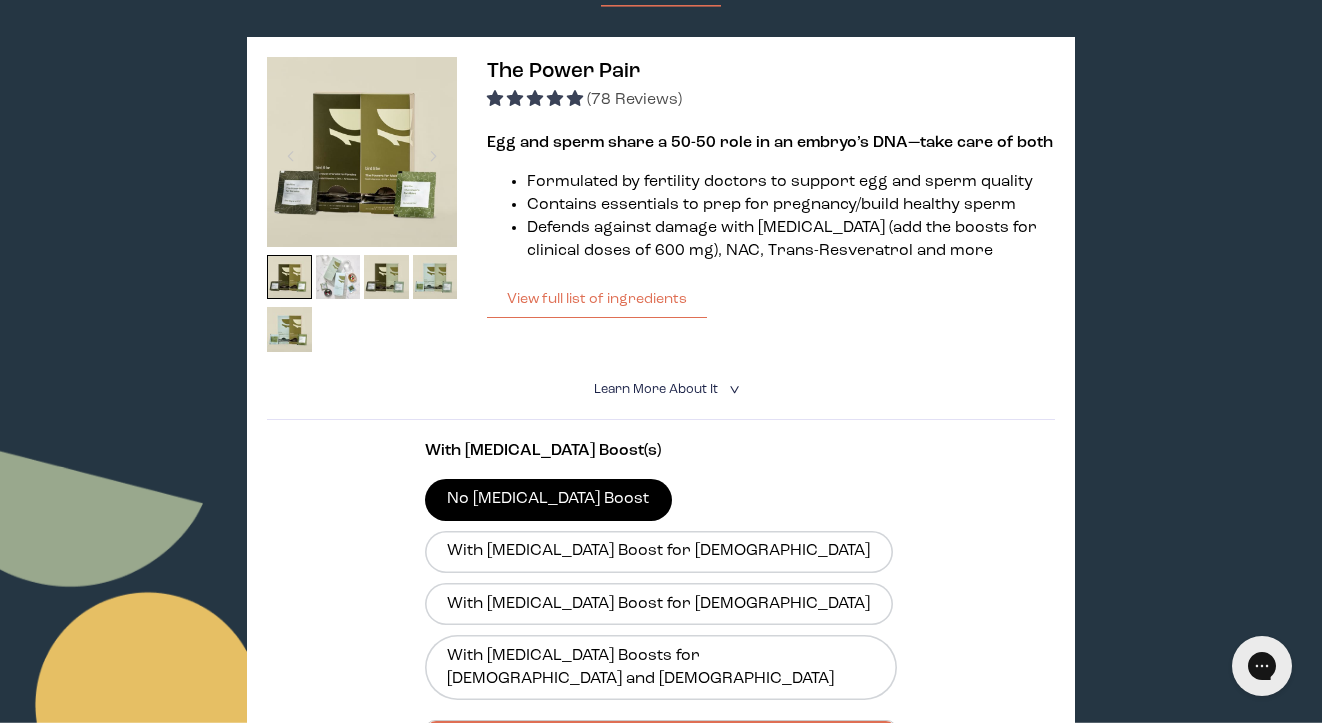 click on "Defends against damage with [MEDICAL_DATA] (add the boosts for clinical doses of 600 mg), NAC, Trans-Resveratrol and more" at bounding box center (790, 240) 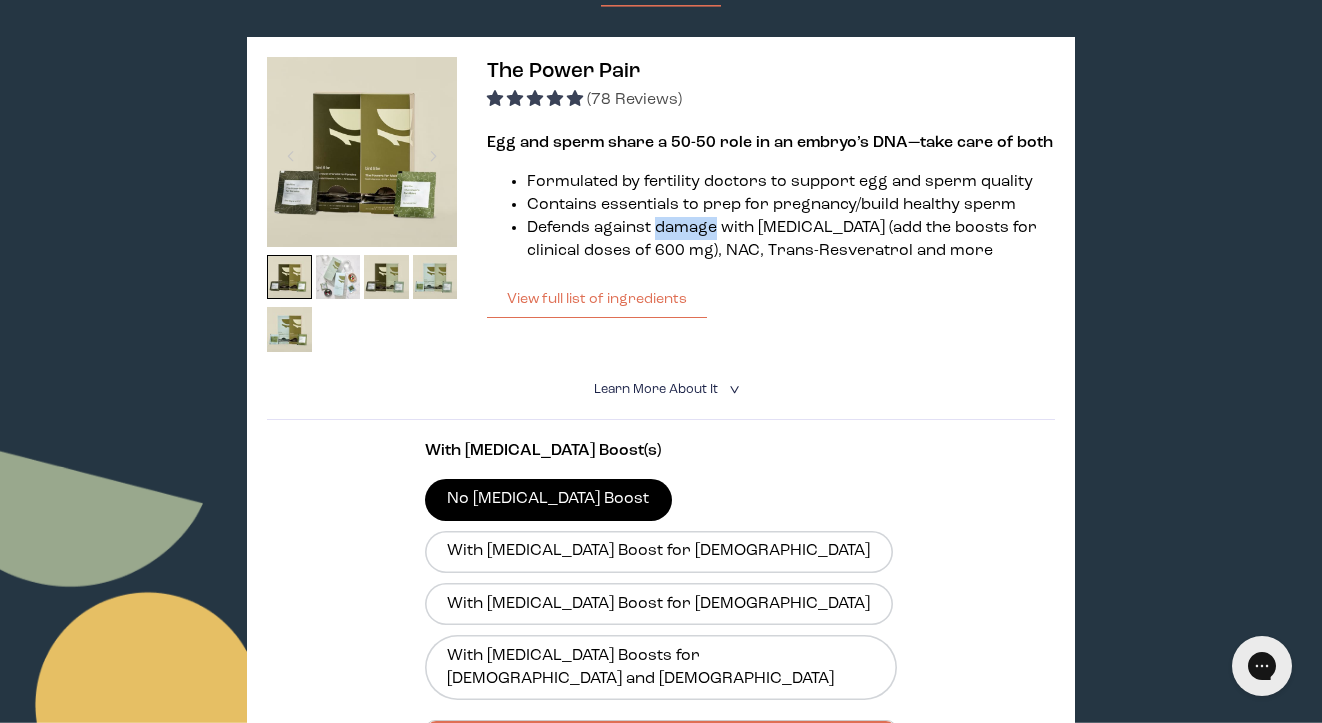 click on "Defends against damage with [MEDICAL_DATA] (add the boosts for clinical doses of 600 mg), NAC, Trans-Resveratrol and more" at bounding box center (790, 240) 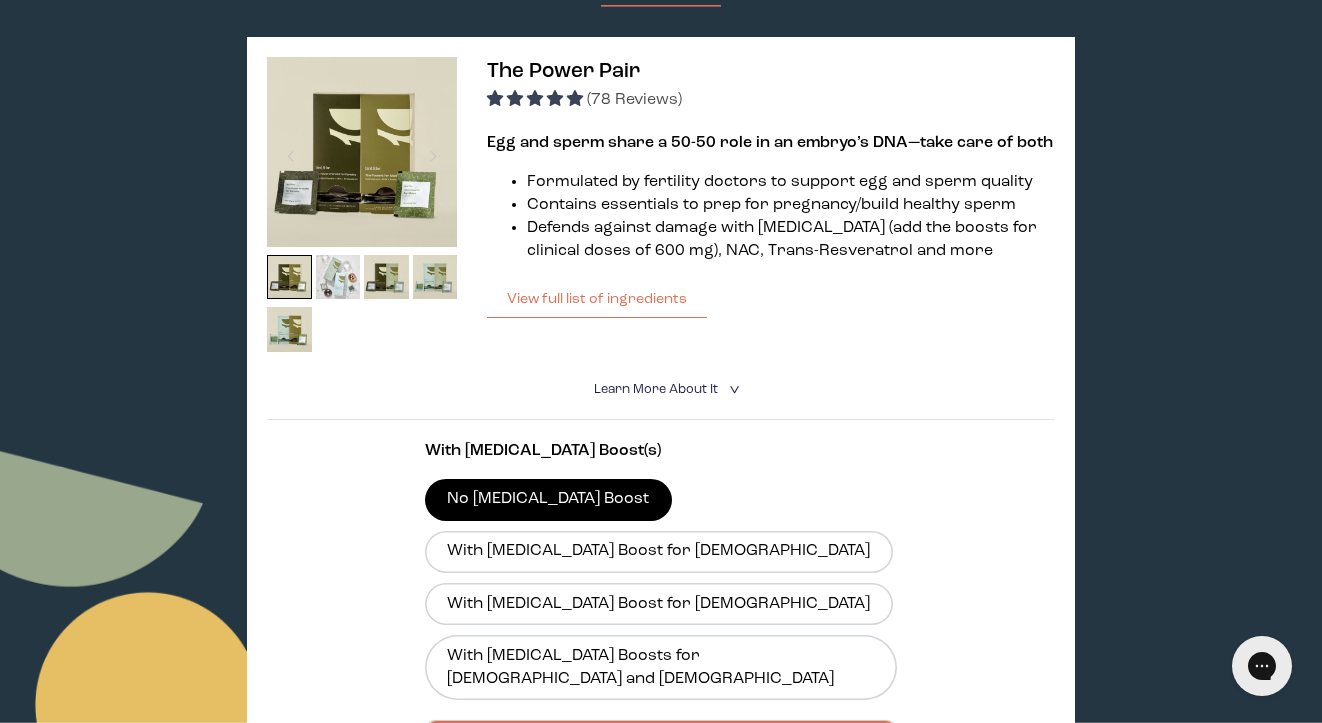click on "Defends against damage with [MEDICAL_DATA] (add the boosts for clinical doses of 600 mg), NAC, Trans-Resveratrol and more" at bounding box center [790, 240] 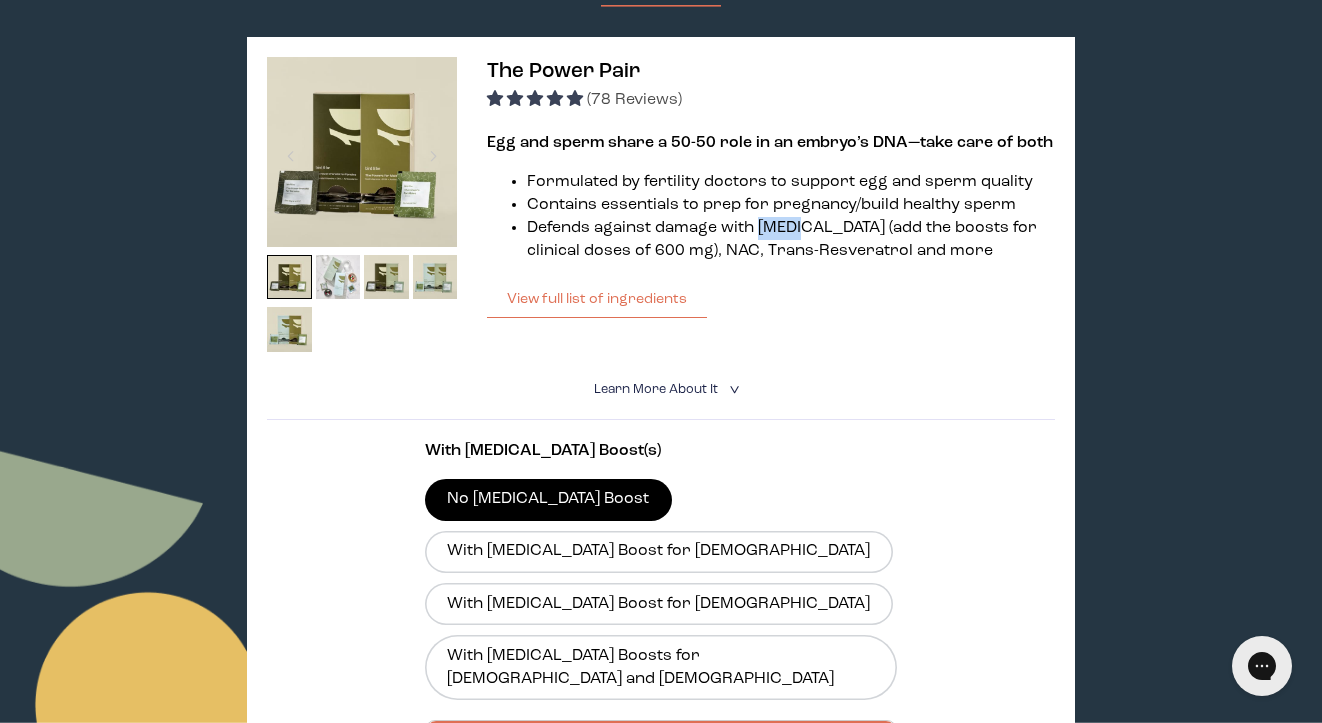 click on "Defends against damage with [MEDICAL_DATA] (add the boosts for clinical doses of 600 mg), NAC, Trans-Resveratrol and more" at bounding box center (790, 240) 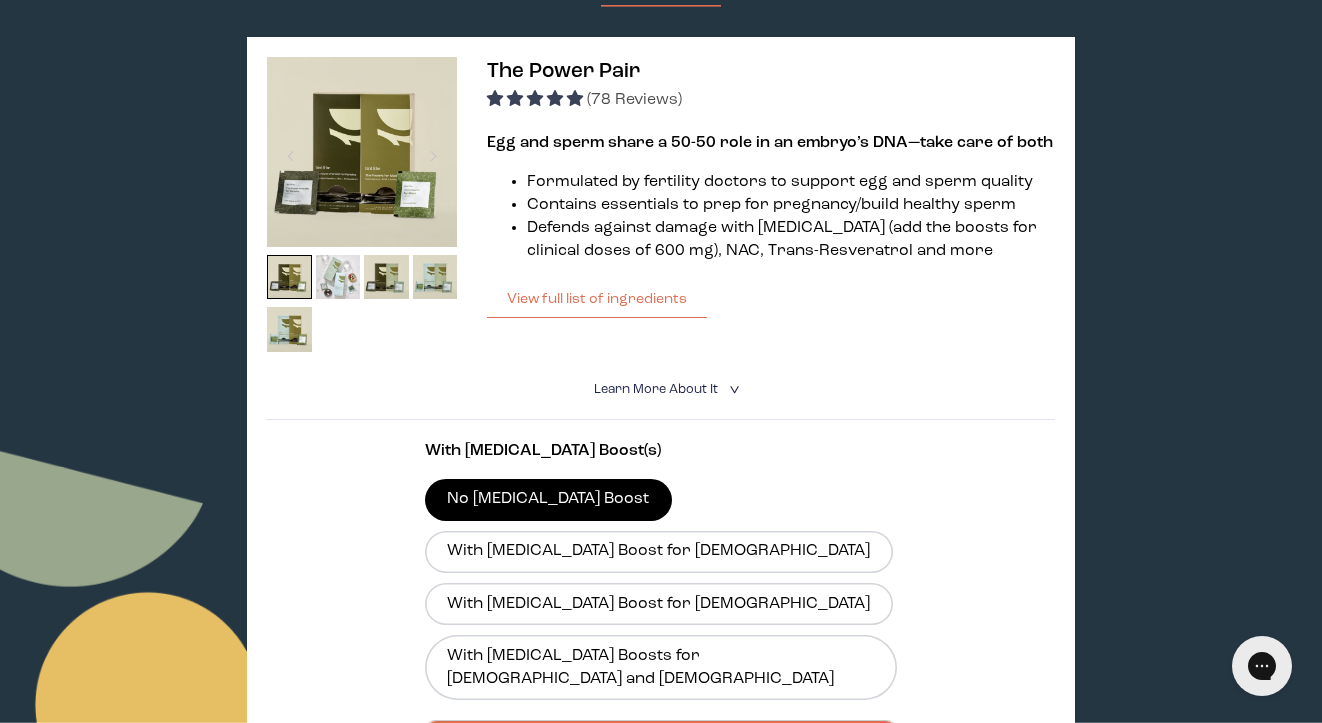 click on "Defends against damage with [MEDICAL_DATA] (add the boosts for clinical doses of 600 mg), NAC, Trans-Resveratrol and more" at bounding box center [790, 240] 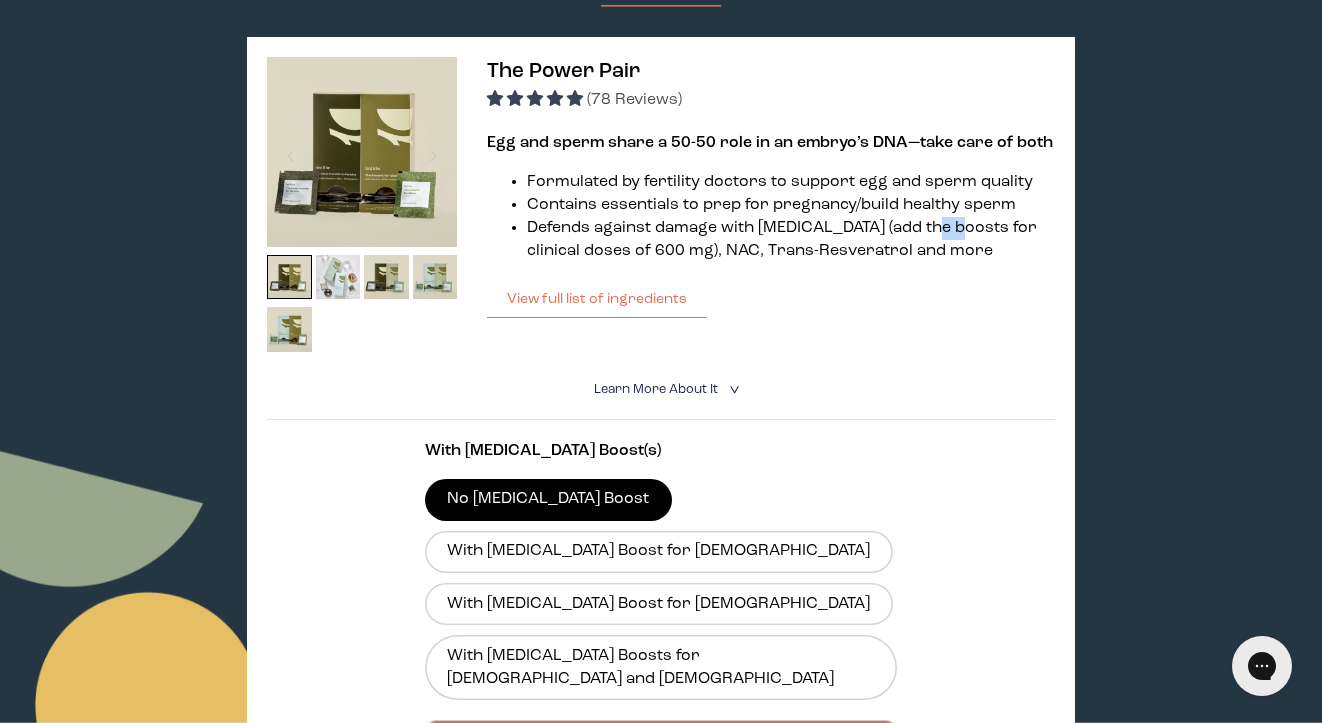 click on "Defends against damage with [MEDICAL_DATA] (add the boosts for clinical doses of 600 mg), NAC, Trans-Resveratrol and more" at bounding box center [790, 240] 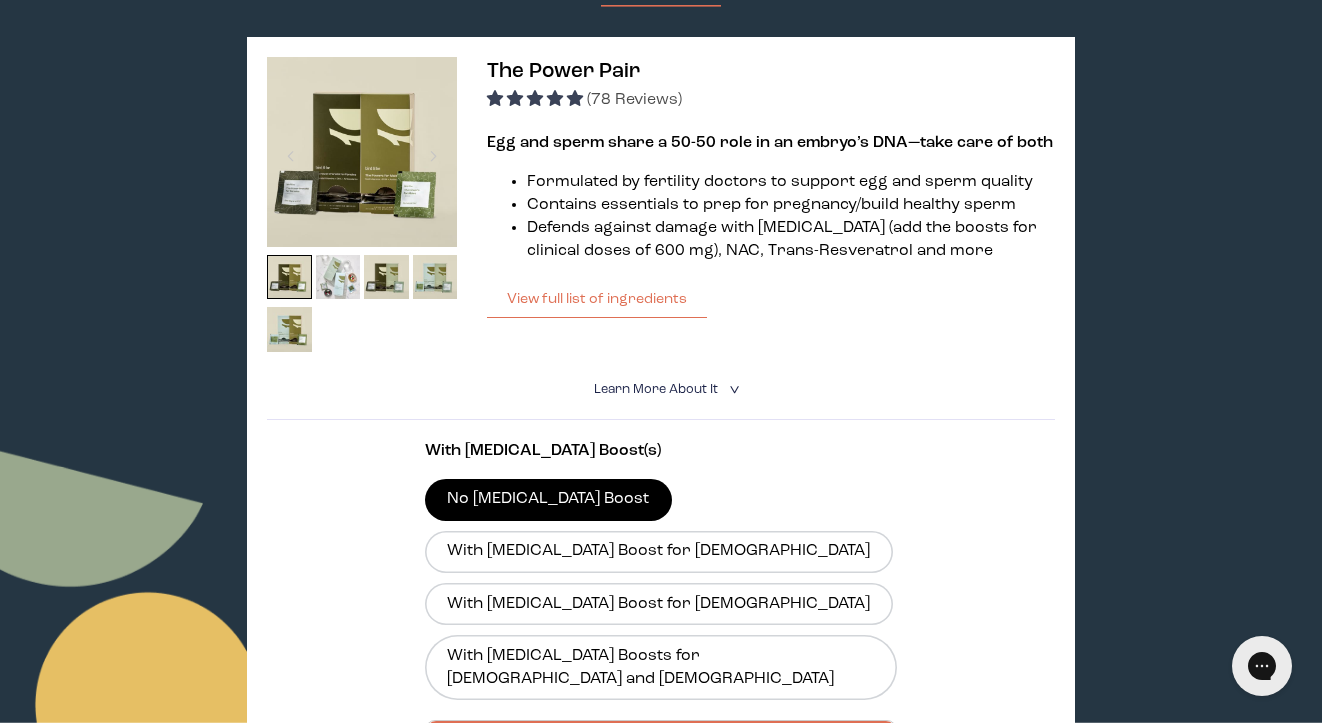 click on "Defends against damage with [MEDICAL_DATA] (add the boosts for clinical doses of 600 mg), NAC, Trans-Resveratrol and more" at bounding box center (790, 240) 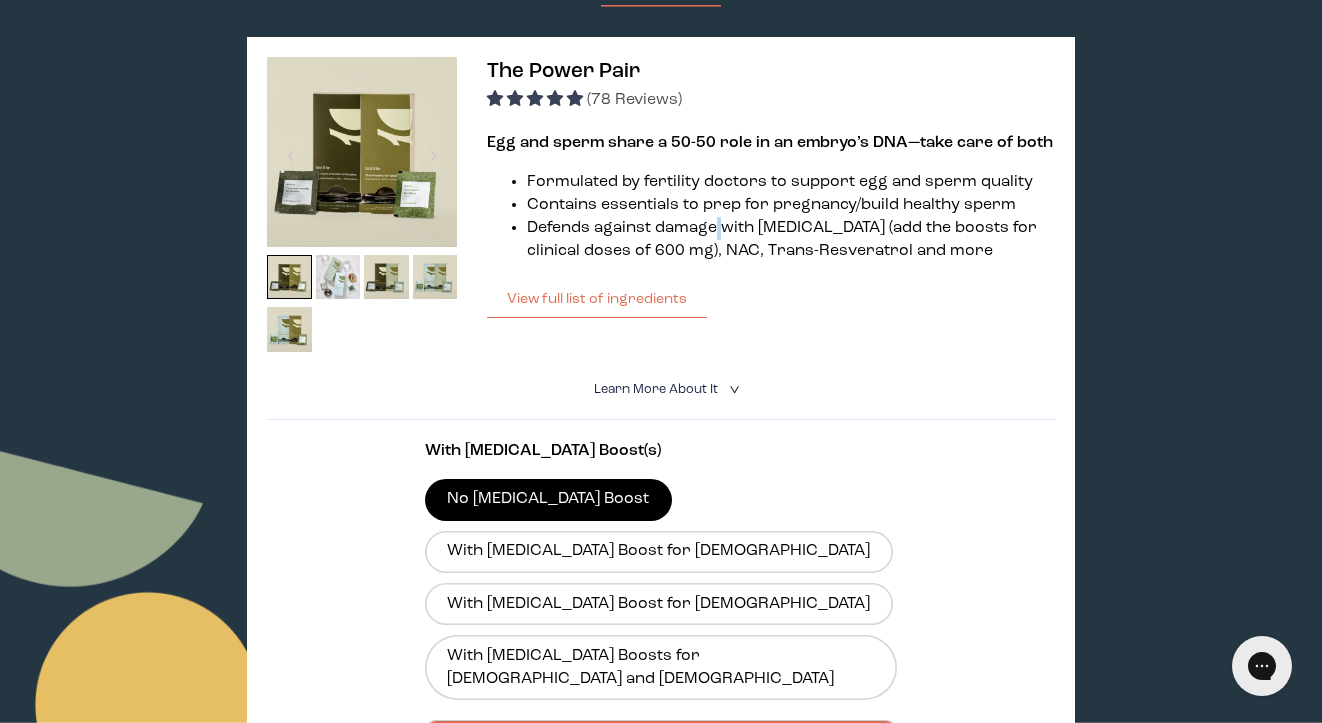 click on "Defends against damage with [MEDICAL_DATA] (add the boosts for clinical doses of 600 mg), NAC, Trans-Resveratrol and more" at bounding box center (790, 240) 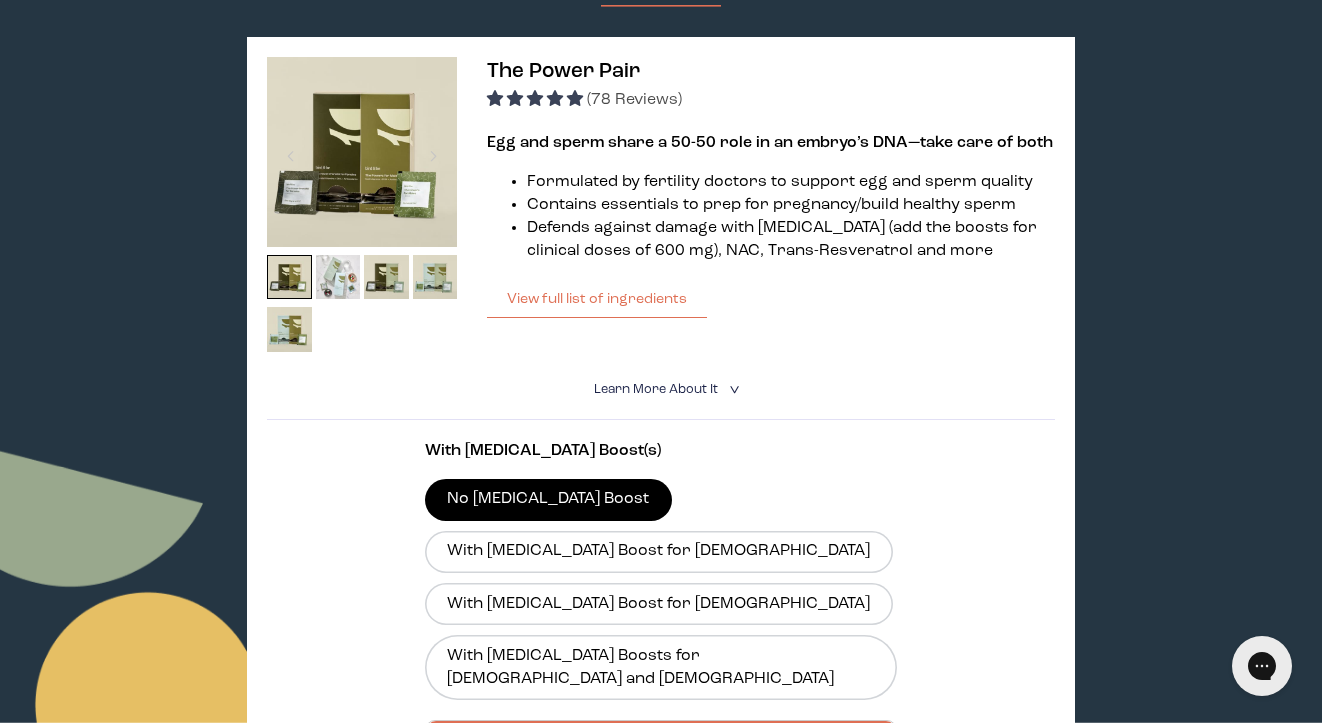 click on "Defends against damage with [MEDICAL_DATA] (add the boosts for clinical doses of 600 mg), NAC, Trans-Resveratrol and more" at bounding box center [790, 240] 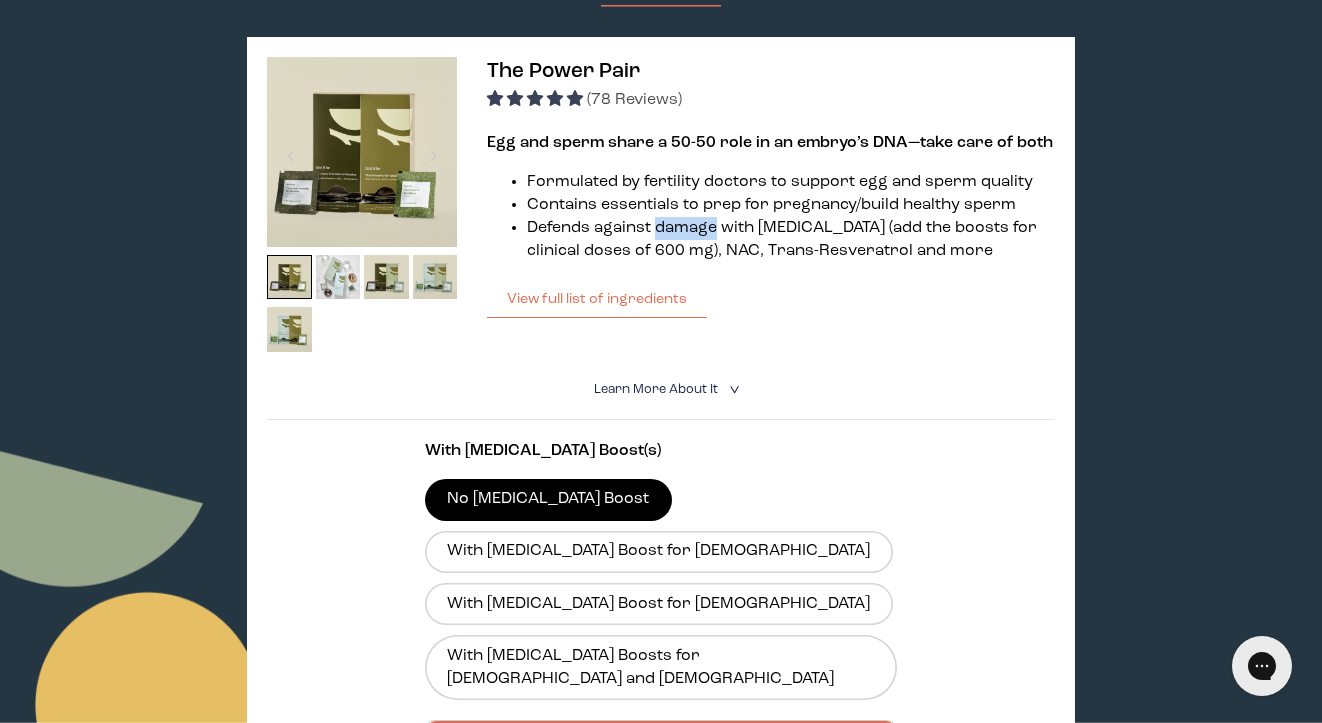 click on "Defends against damage with [MEDICAL_DATA] (add the boosts for clinical doses of 600 mg), NAC, Trans-Resveratrol and more" at bounding box center [790, 240] 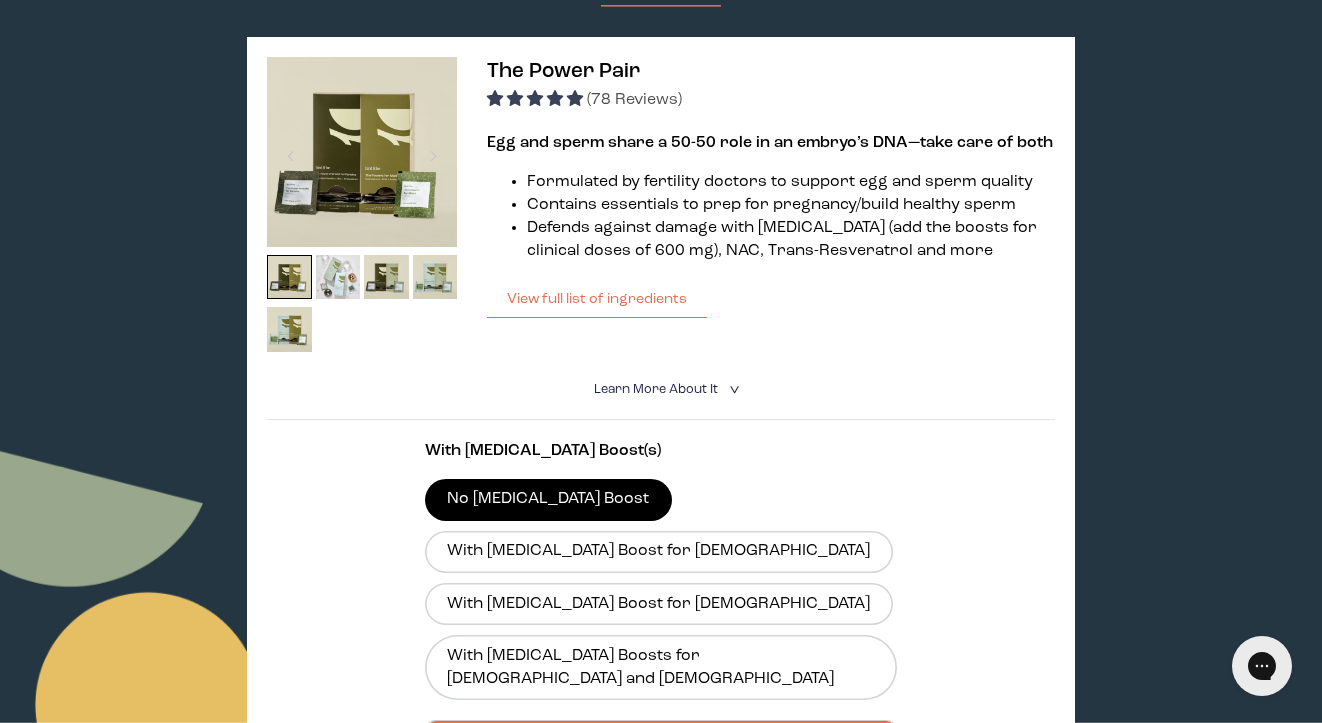 click on "Defends against damage with [MEDICAL_DATA] (add the boosts for clinical doses of 600 mg), NAC, Trans-Resveratrol and more" at bounding box center [790, 240] 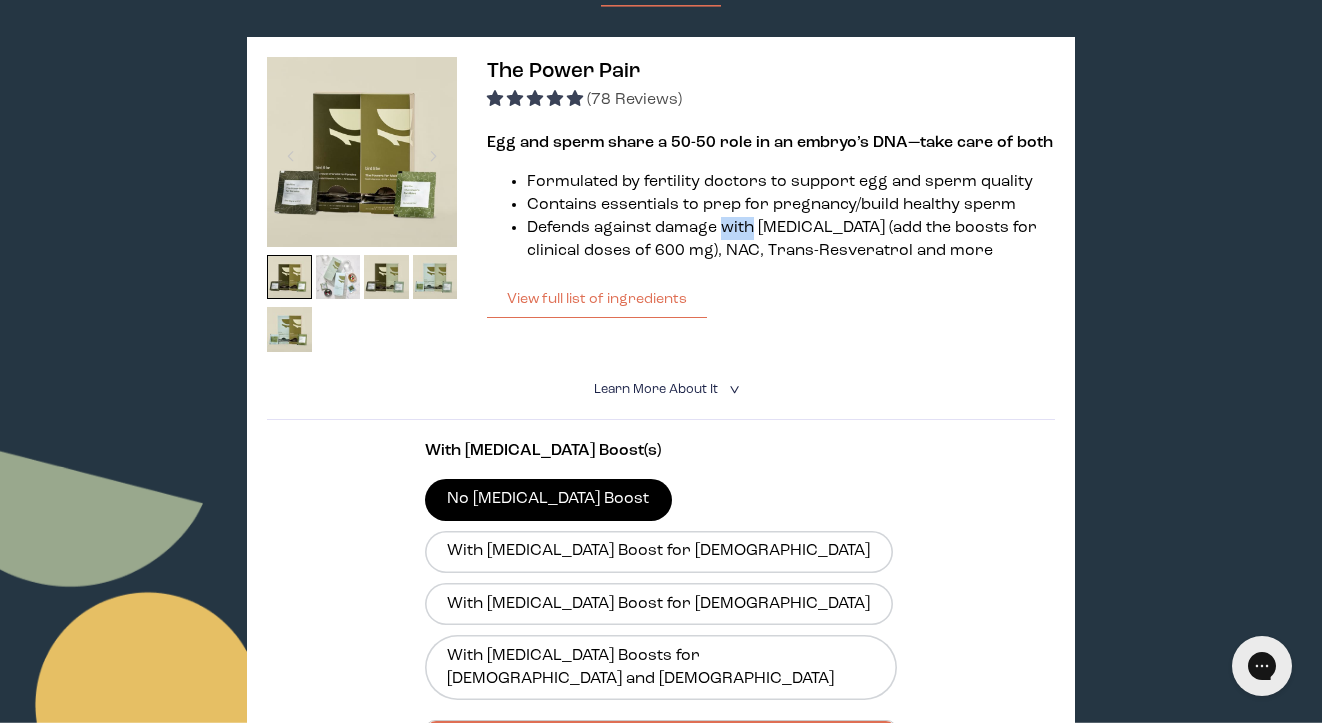 click on "Defends against damage with [MEDICAL_DATA] (add the boosts for clinical doses of 600 mg), NAC, Trans-Resveratrol and more" at bounding box center [790, 240] 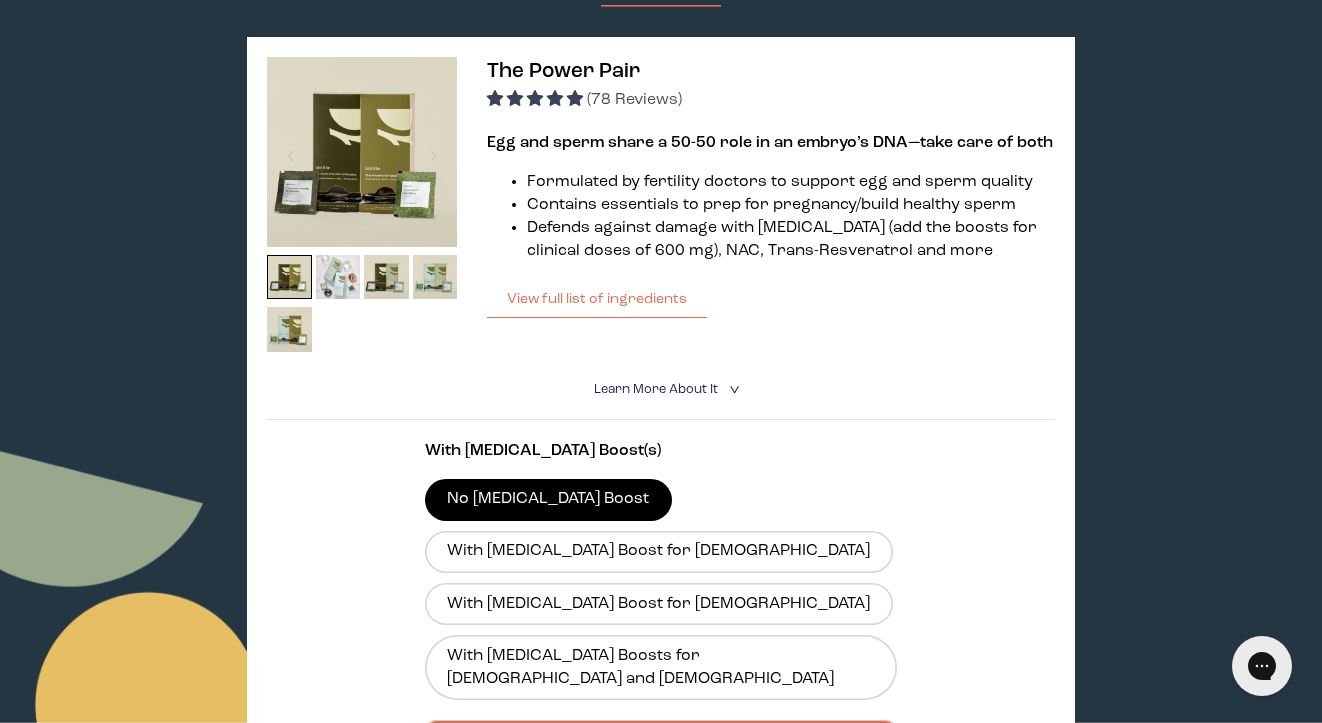 click on "Defends against damage with [MEDICAL_DATA] (add the boosts for clinical doses of 600 mg), NAC, Trans-Resveratrol and more" at bounding box center (790, 240) 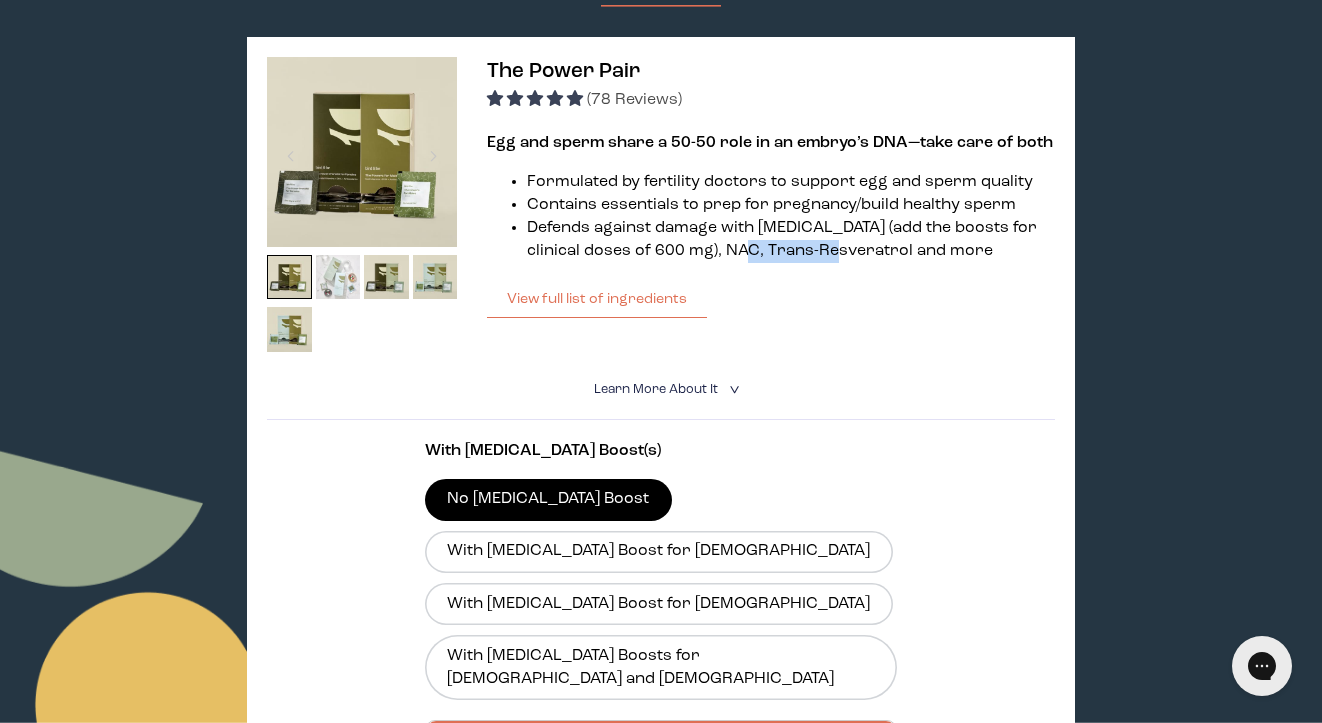 click at bounding box center (338, 277) 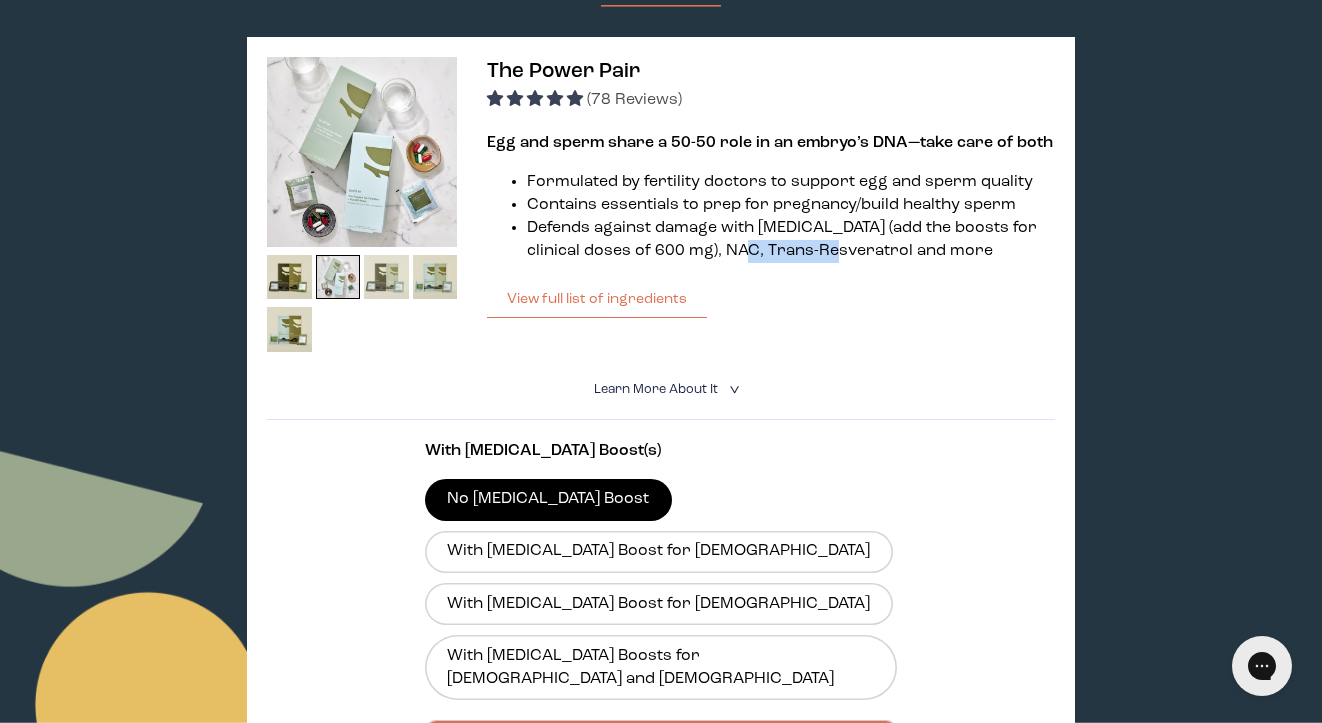click at bounding box center (386, 277) 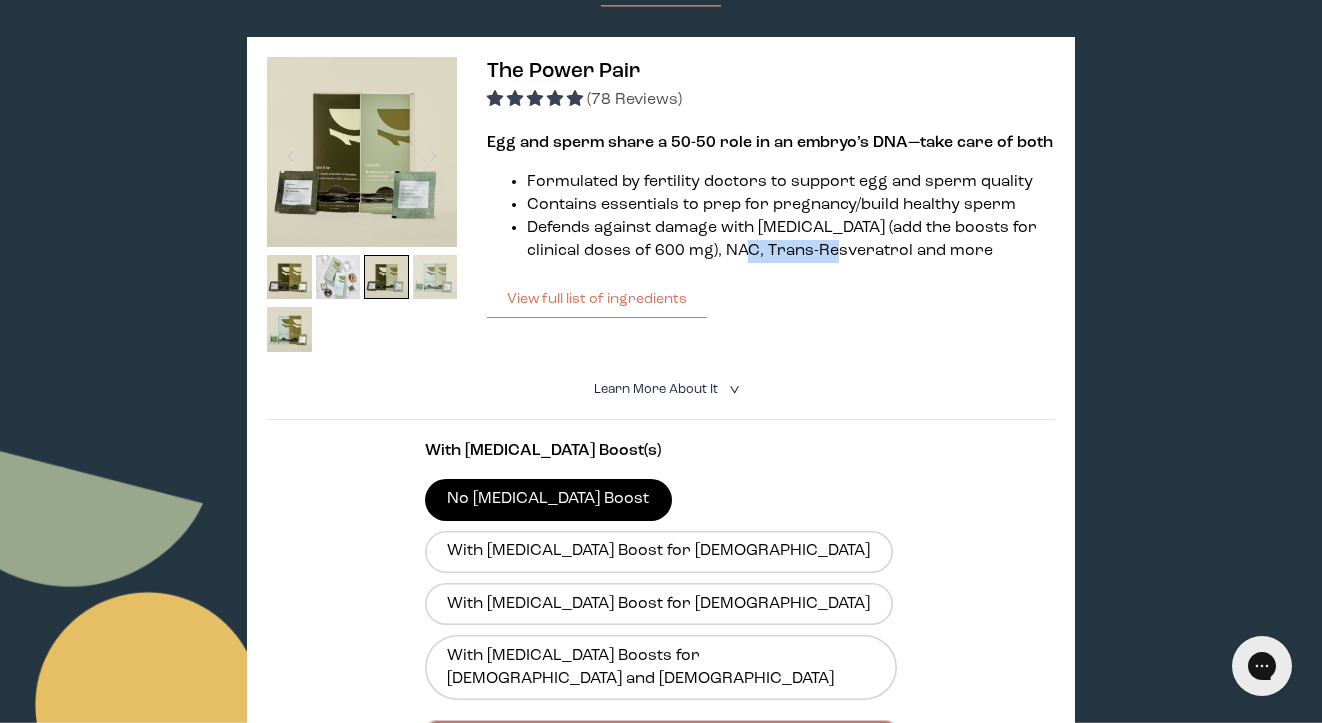 click at bounding box center [435, 277] 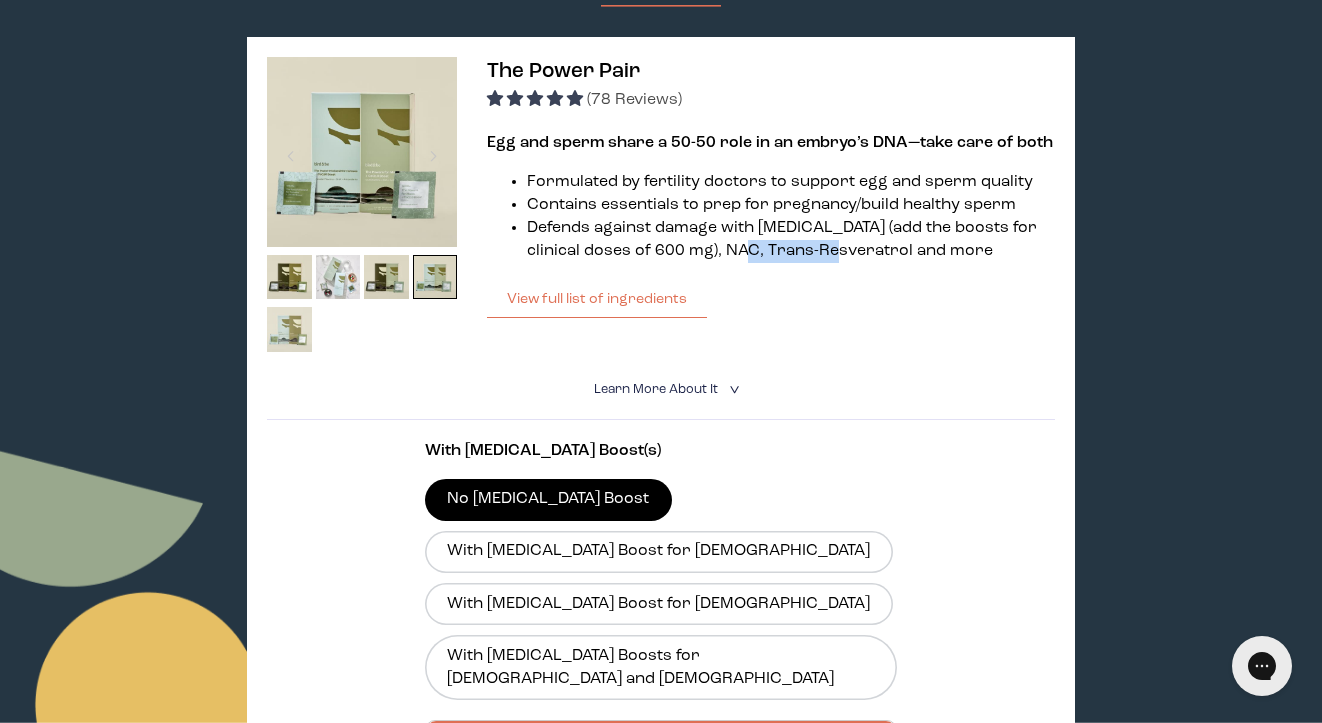 click at bounding box center [289, 329] 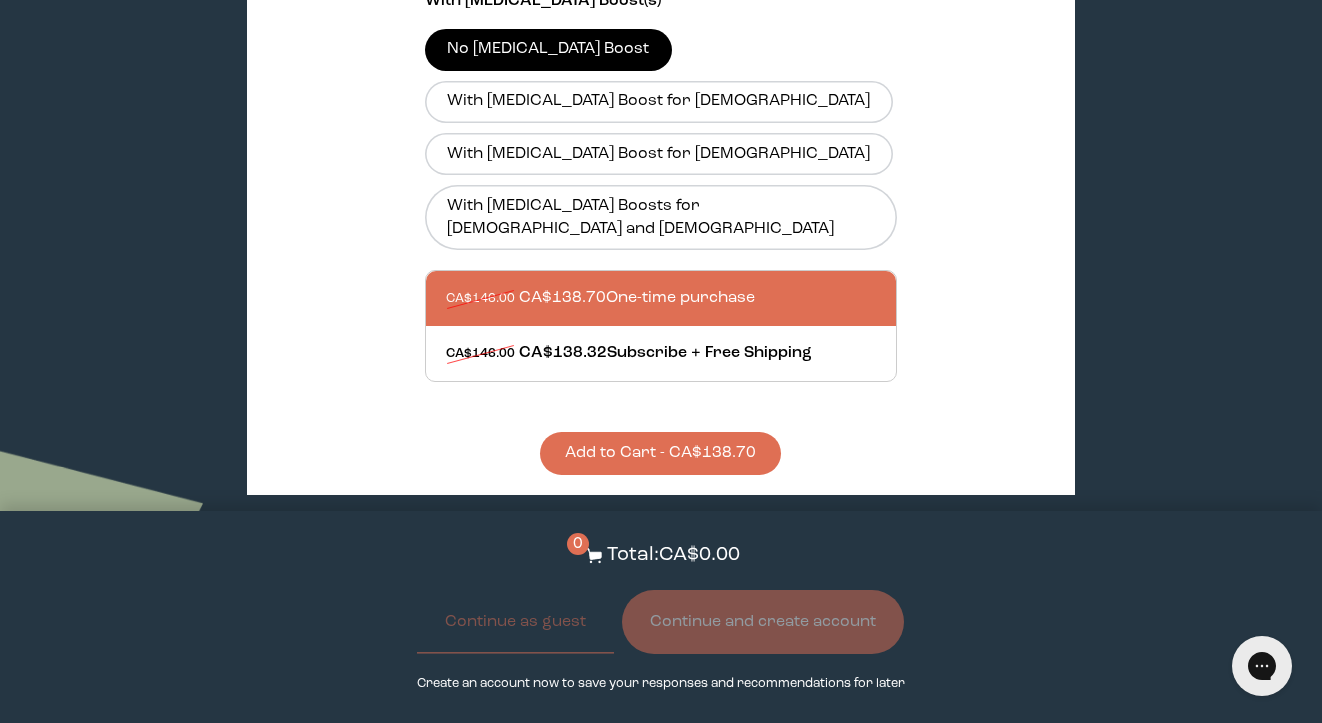 scroll, scrollTop: 820, scrollLeft: 0, axis: vertical 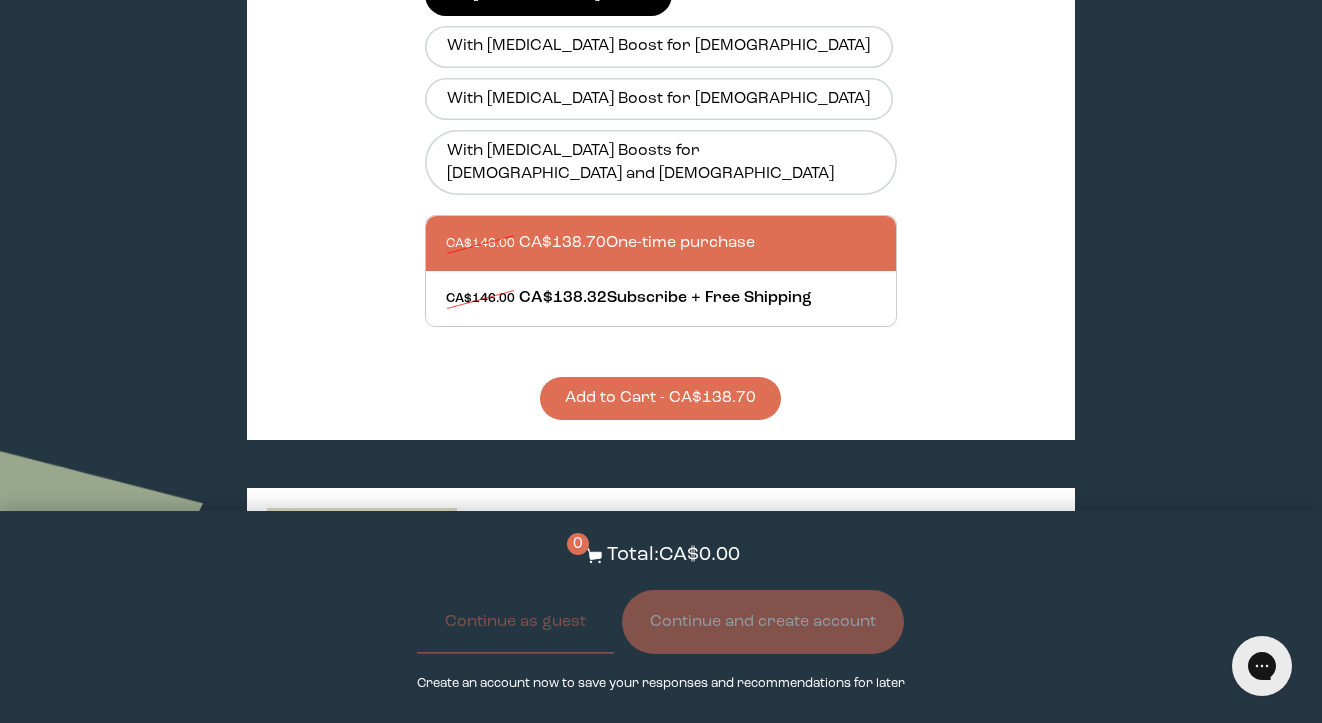 click on "With [MEDICAL_DATA] Boost(s) No [MEDICAL_DATA] Boost With [MEDICAL_DATA] Boost for [DEMOGRAPHIC_DATA] With [MEDICAL_DATA] Boost for [DEMOGRAPHIC_DATA] With [MEDICAL_DATA] Boosts for [DEMOGRAPHIC_DATA] and [DEMOGRAPHIC_DATA] CA$146.00   CA$138.70  One-time purchase CA$146.00   CA$138.32  Subscribe     + Free Shipping Add to Cart - CA$138.70" at bounding box center [660, 168] 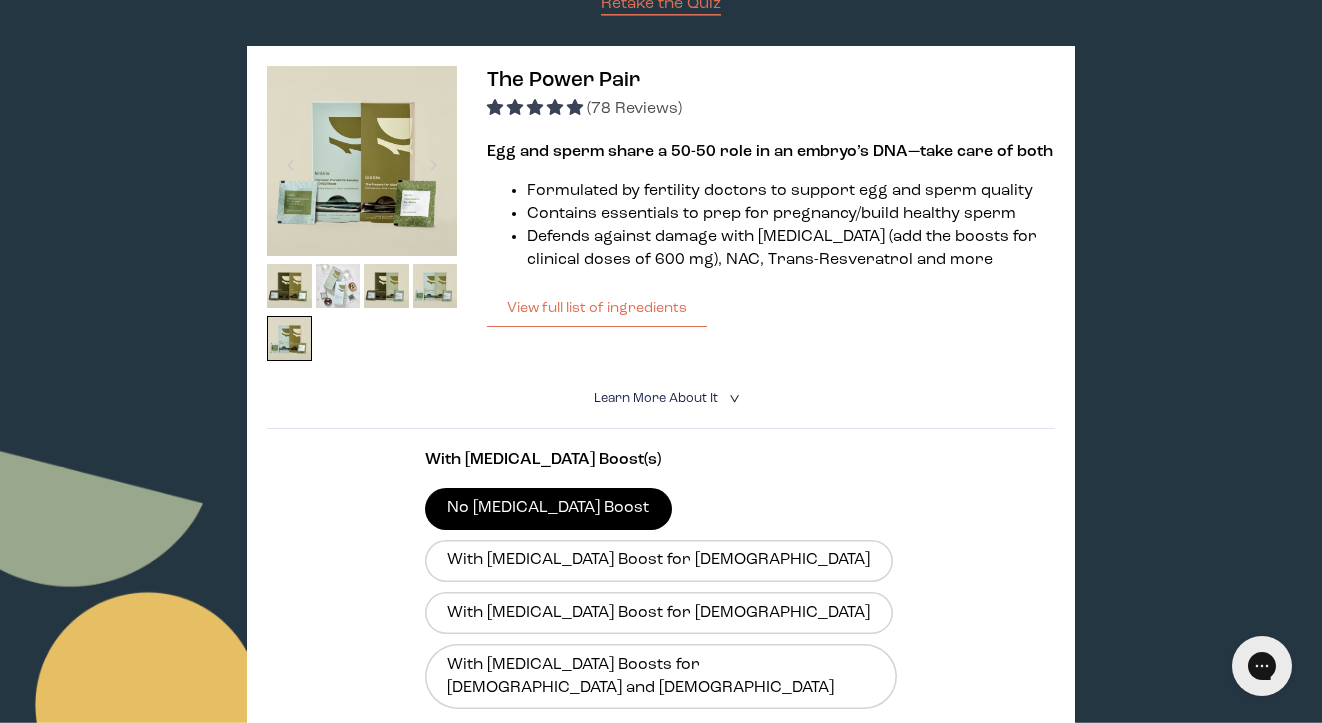 scroll, scrollTop: 301, scrollLeft: 0, axis: vertical 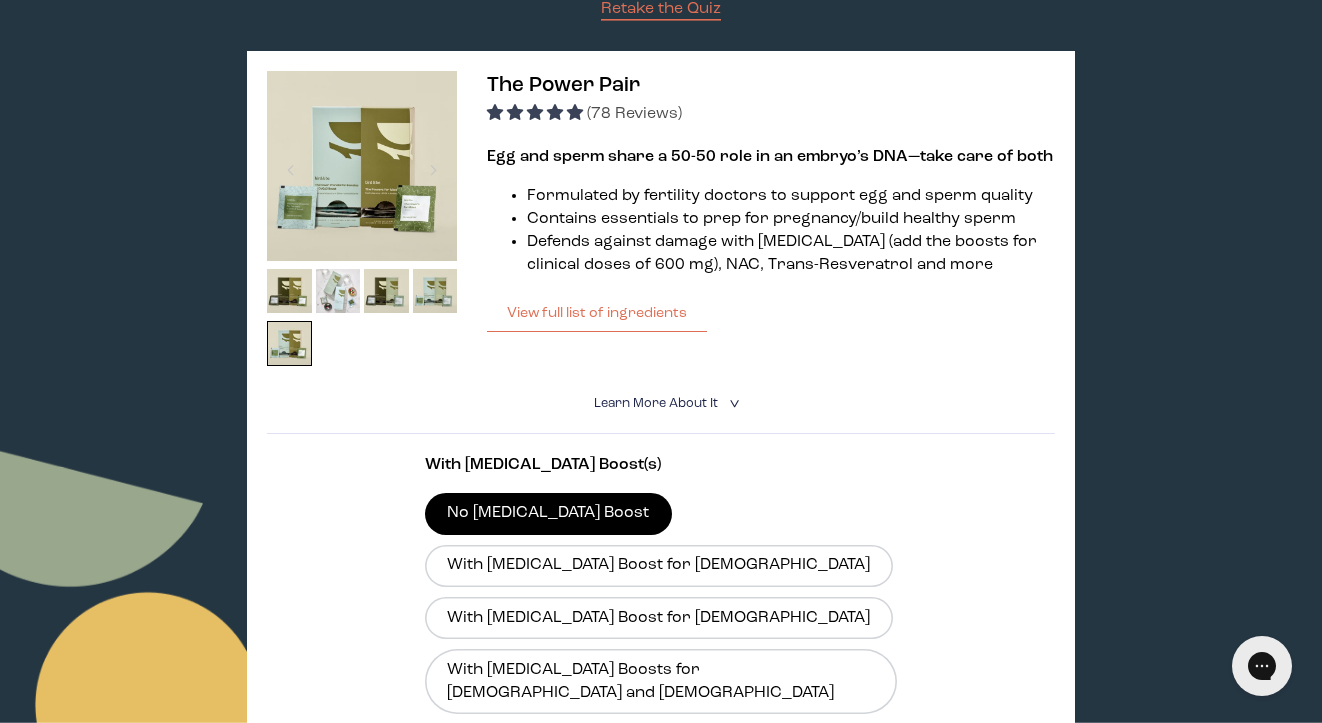 click on "Defends against damage with [MEDICAL_DATA] (add the boosts for clinical doses of 600 mg), NAC, Trans-Resveratrol and more" at bounding box center (790, 254) 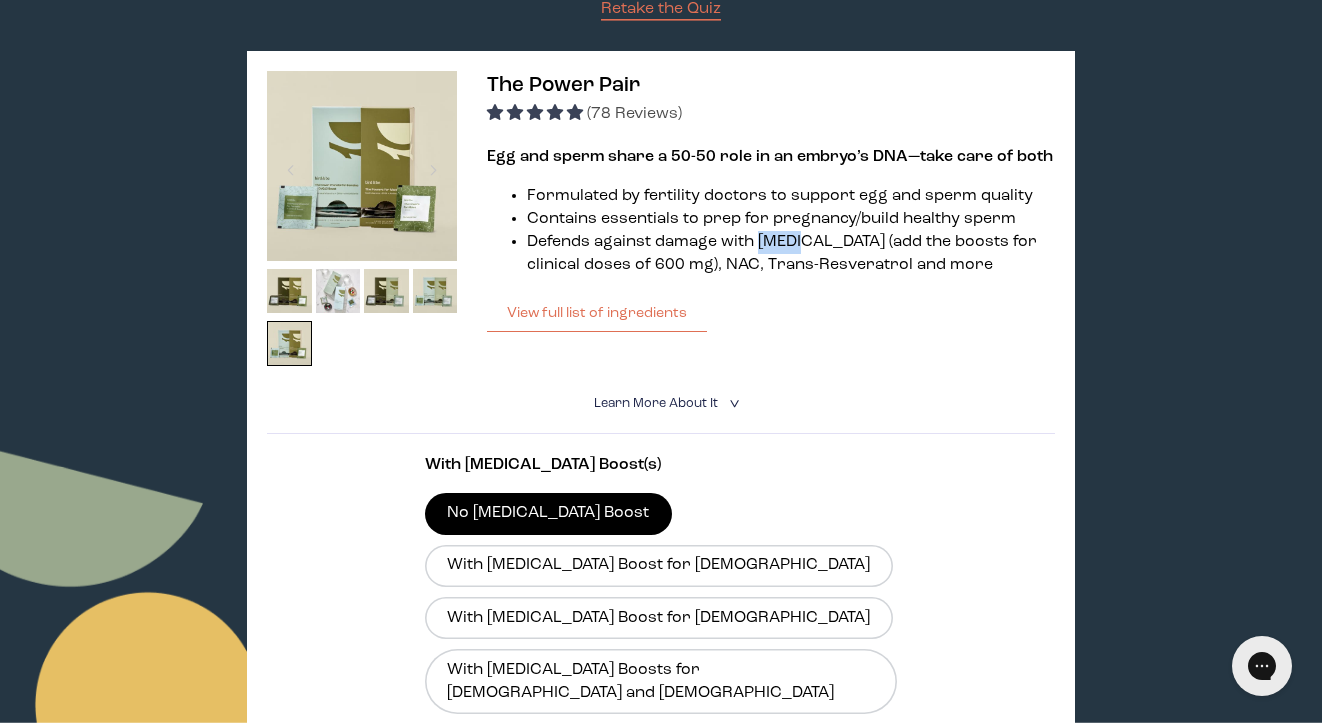 copy on "[MEDICAL_DATA]" 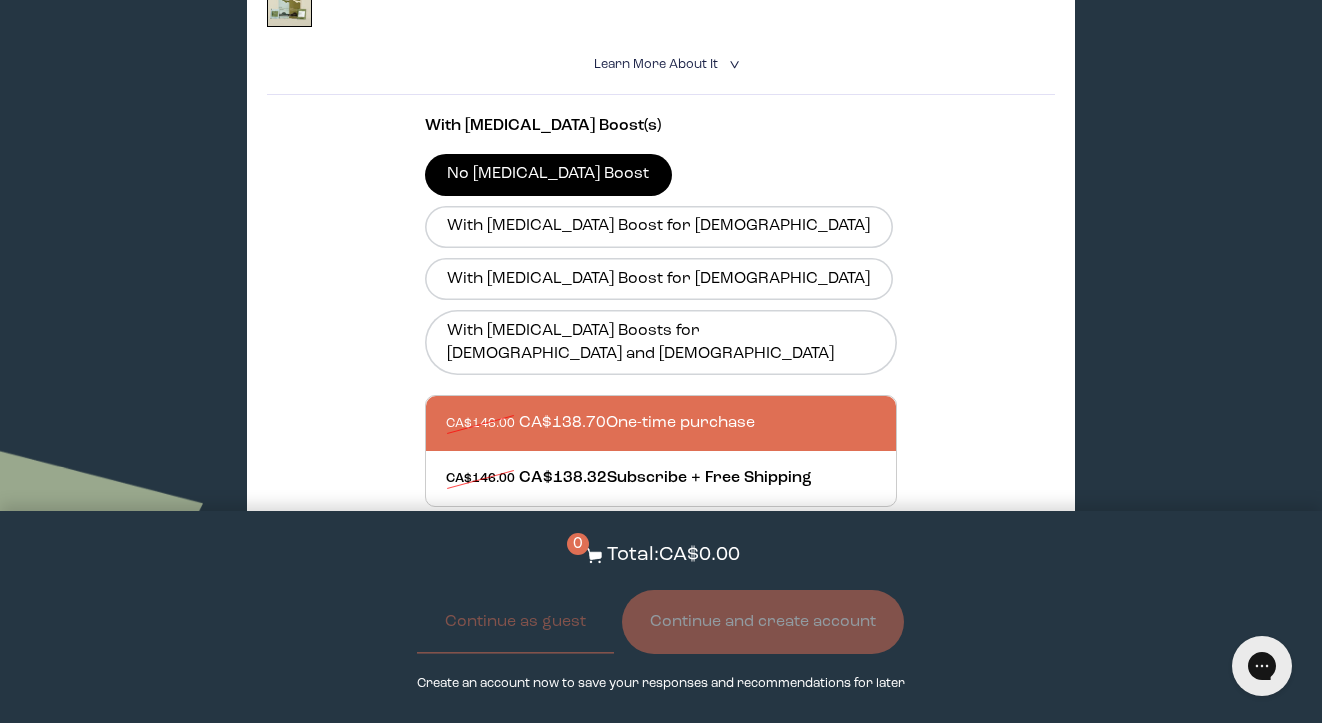 scroll, scrollTop: 733, scrollLeft: 0, axis: vertical 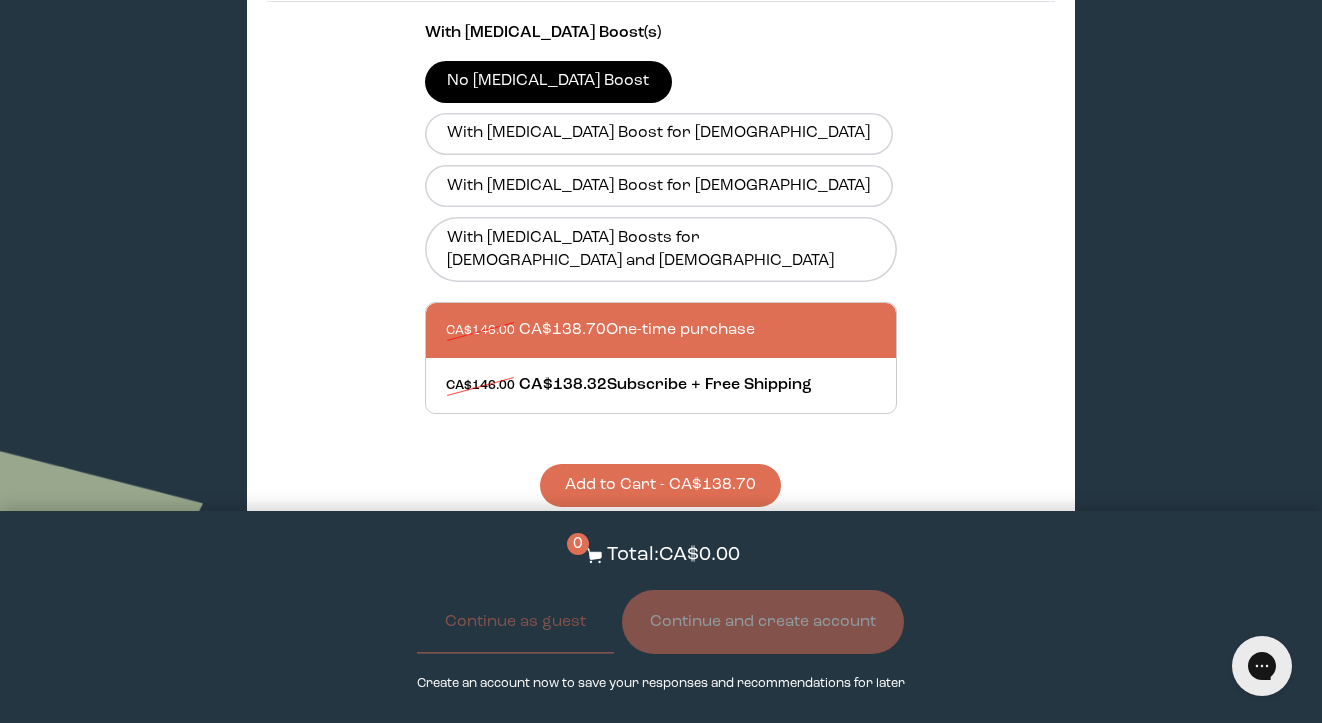 click on "Add to Cart - CA$138.70" at bounding box center [660, 485] 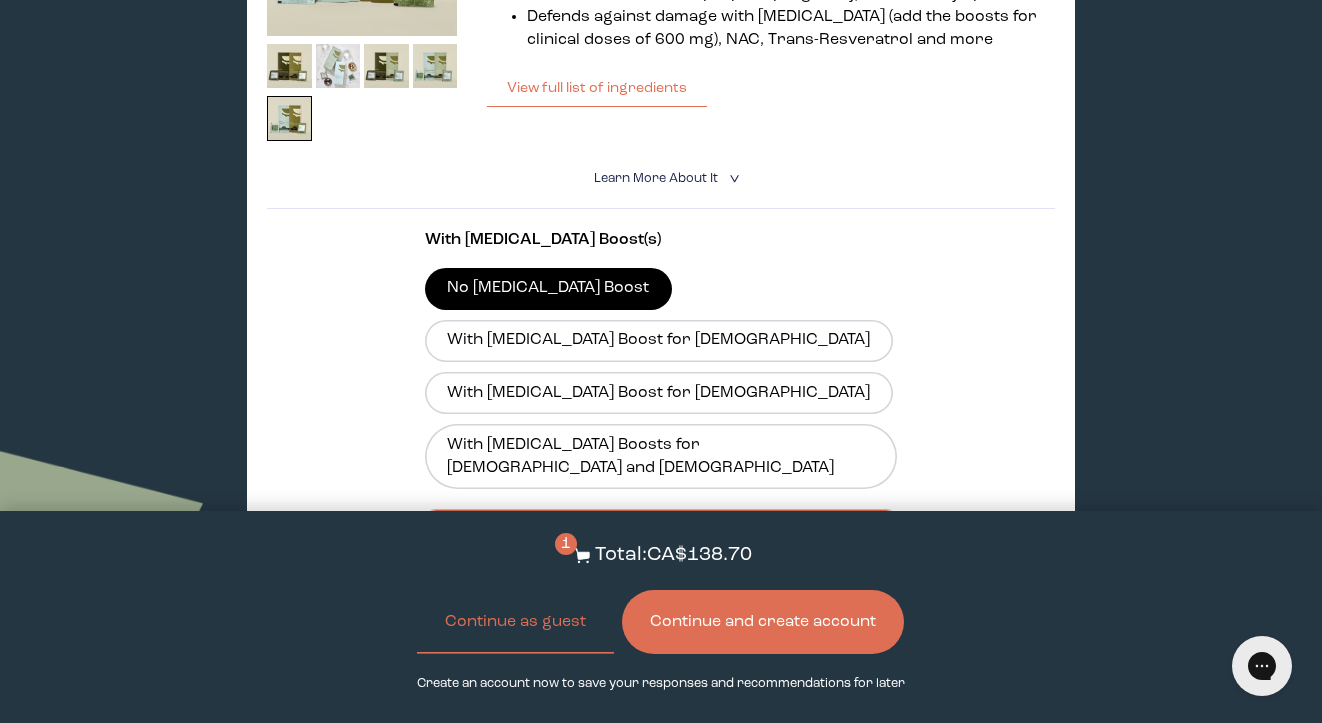 scroll, scrollTop: 561, scrollLeft: 0, axis: vertical 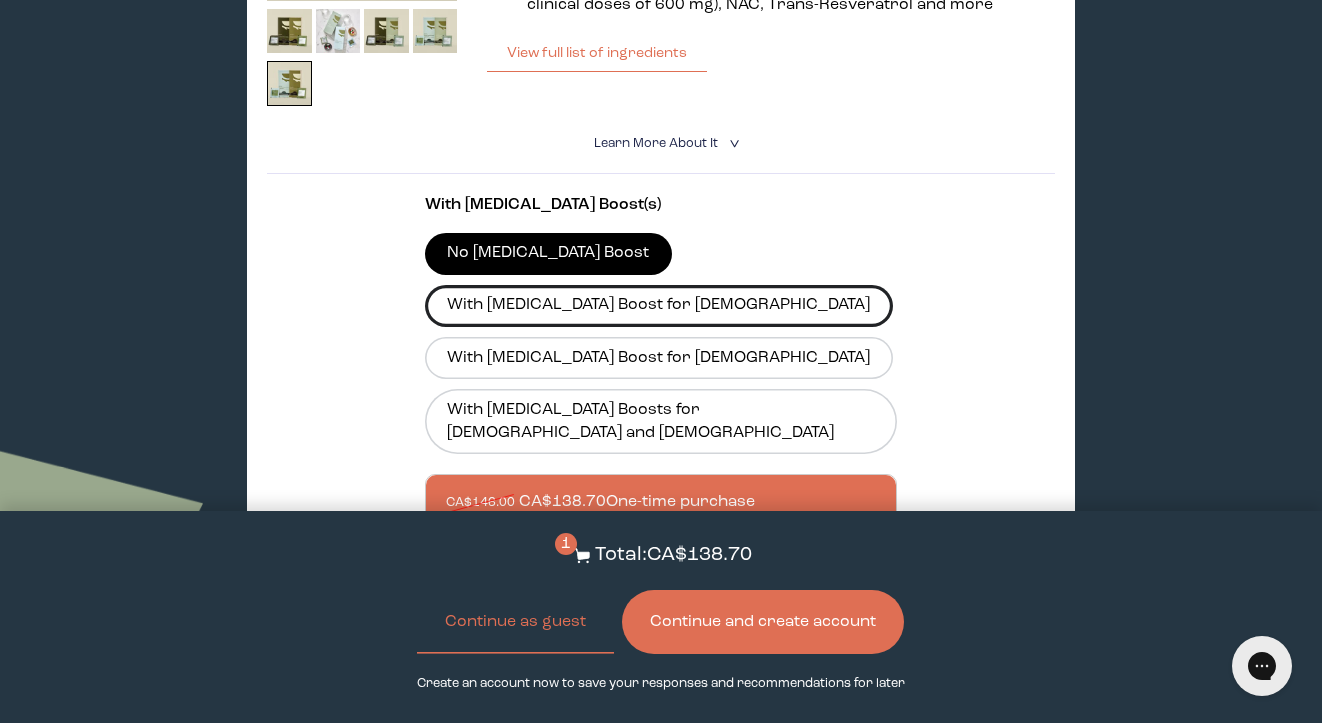 click on "With [MEDICAL_DATA] Boost for [DEMOGRAPHIC_DATA]" at bounding box center (659, 306) 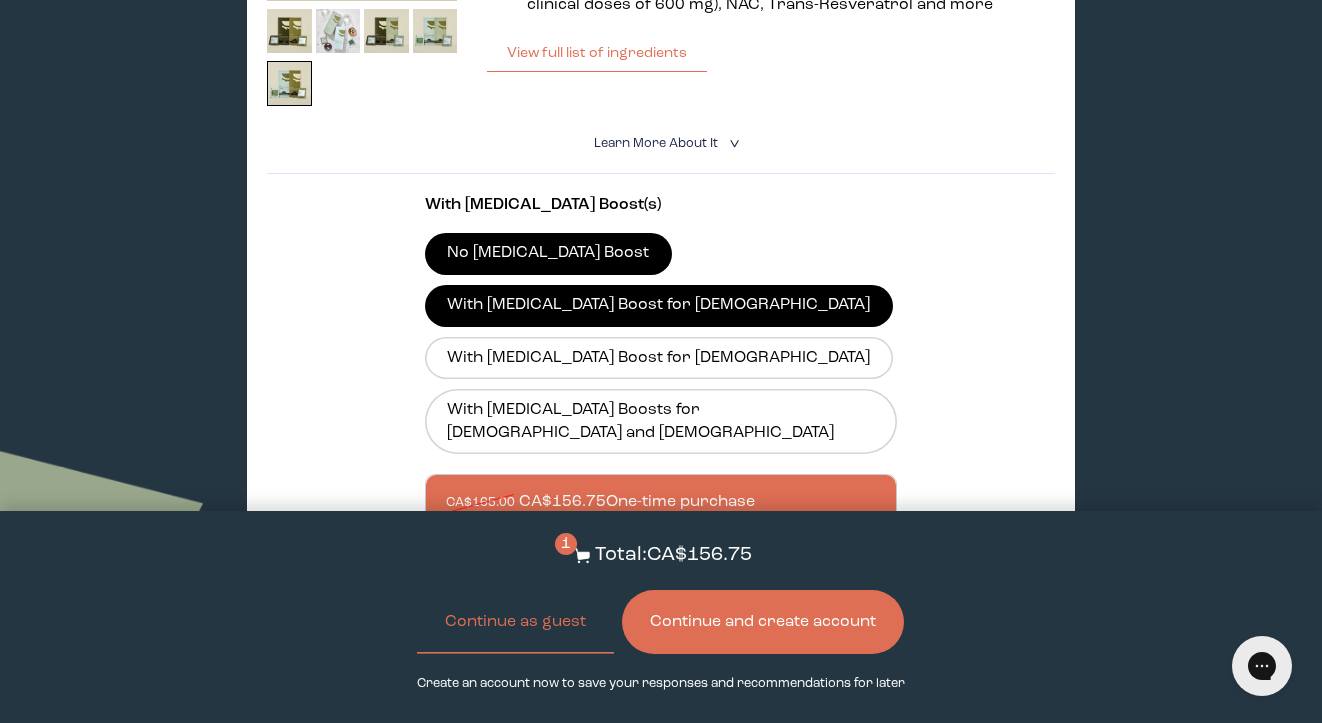 click on "No [MEDICAL_DATA] Boost" at bounding box center (548, 254) 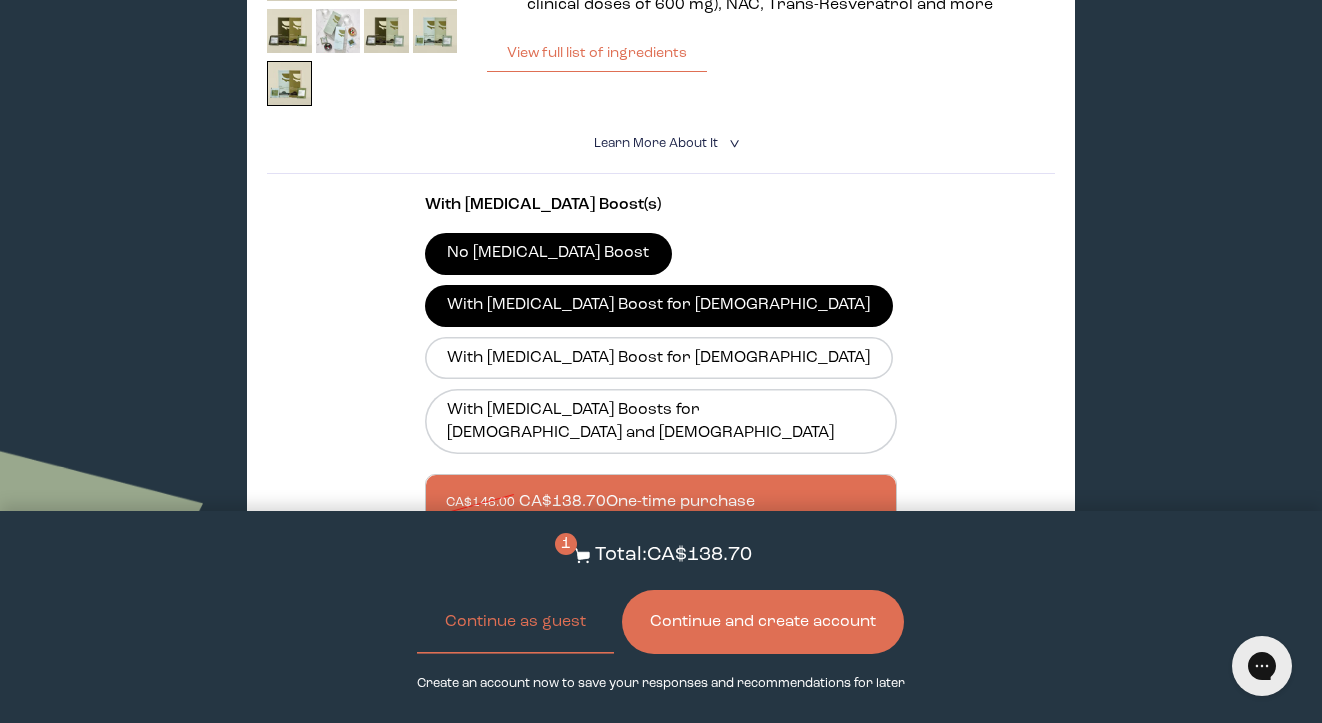 click on "With [MEDICAL_DATA] Boost for [DEMOGRAPHIC_DATA]" at bounding box center (659, 306) 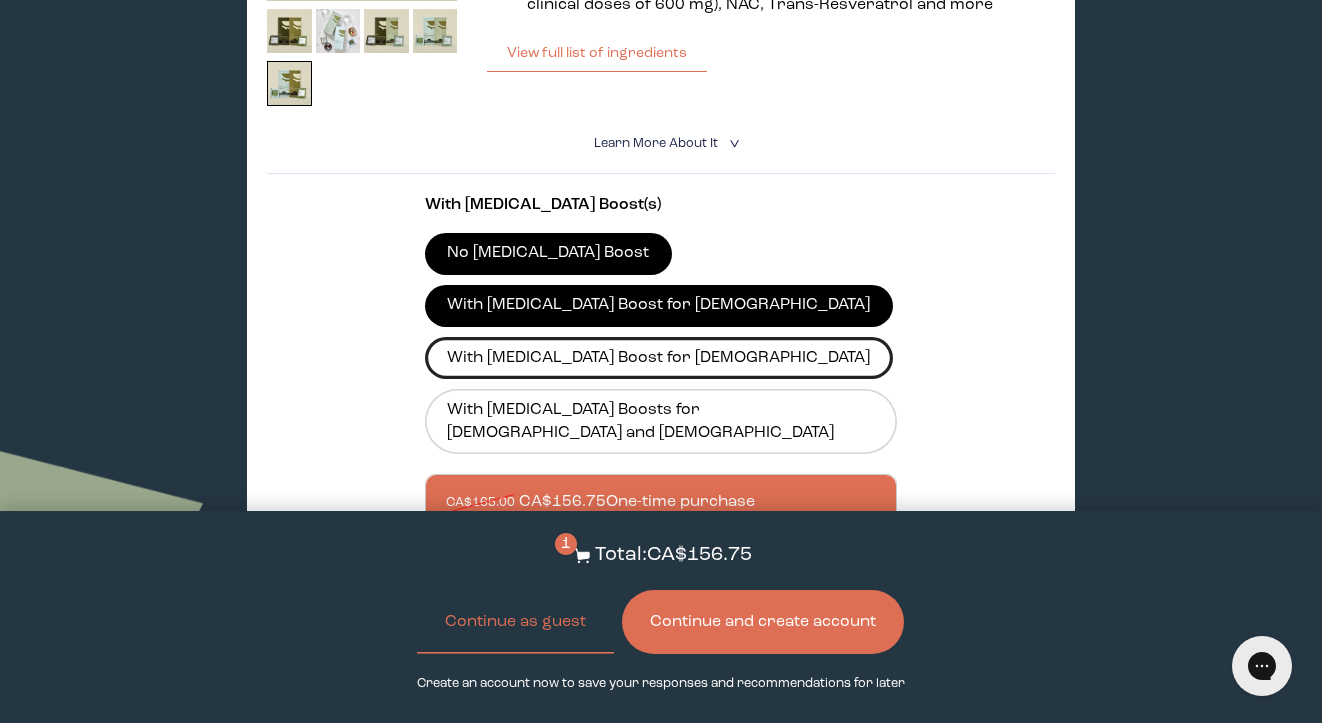 click on "With [MEDICAL_DATA] Boost for [DEMOGRAPHIC_DATA]" at bounding box center [659, 358] 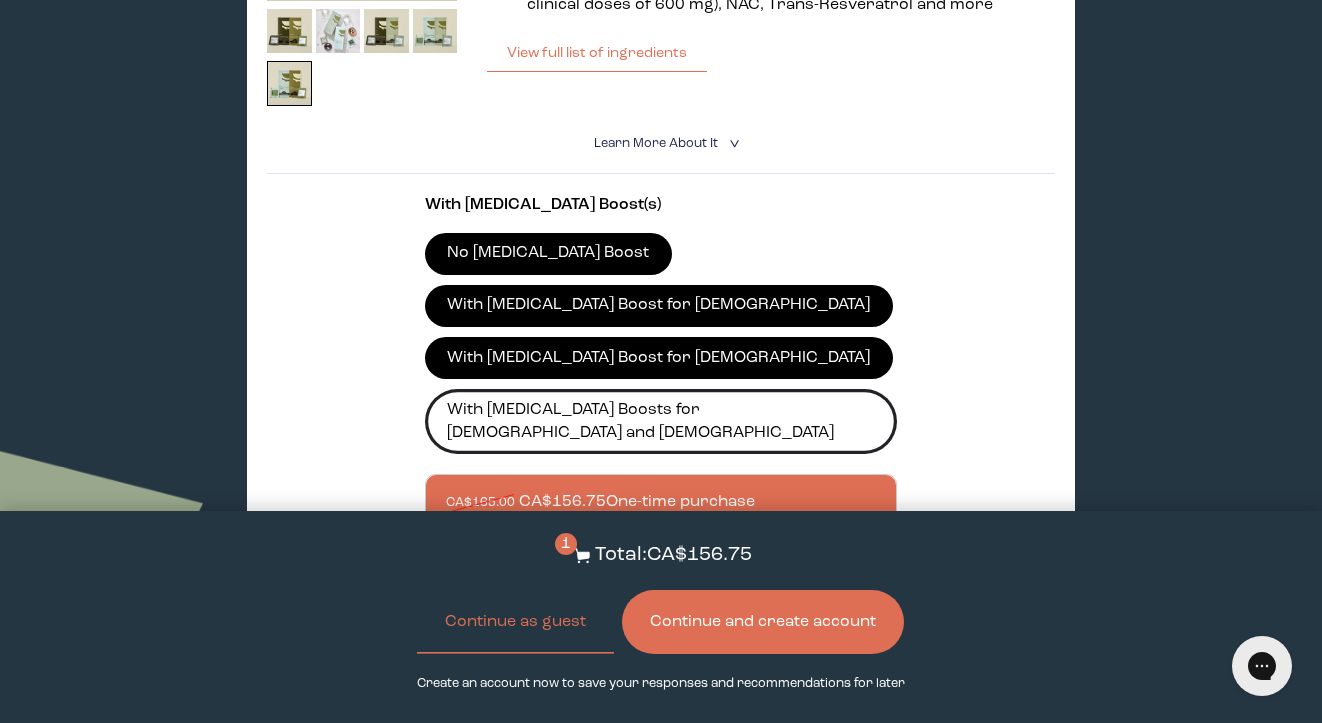click on "With [MEDICAL_DATA] Boosts for [DEMOGRAPHIC_DATA] and [DEMOGRAPHIC_DATA]" at bounding box center [661, 421] 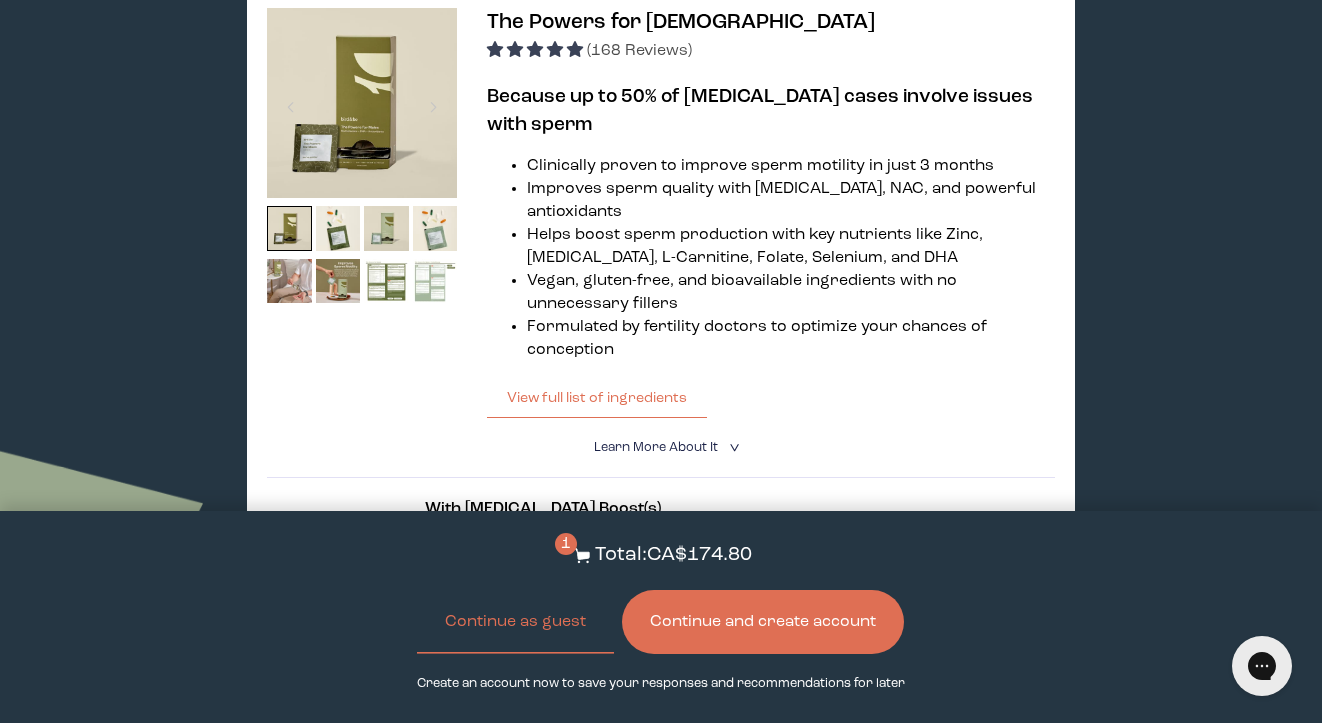 scroll, scrollTop: 1323, scrollLeft: 0, axis: vertical 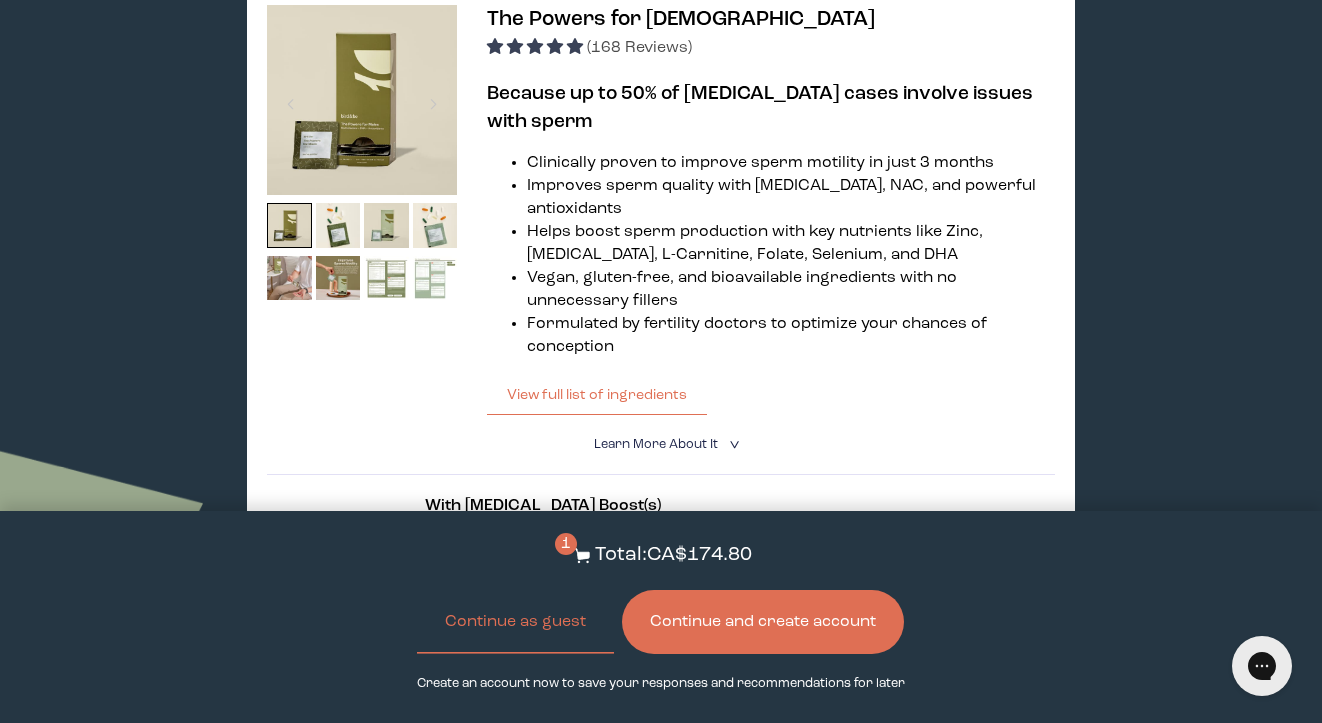 click at bounding box center (386, 278) 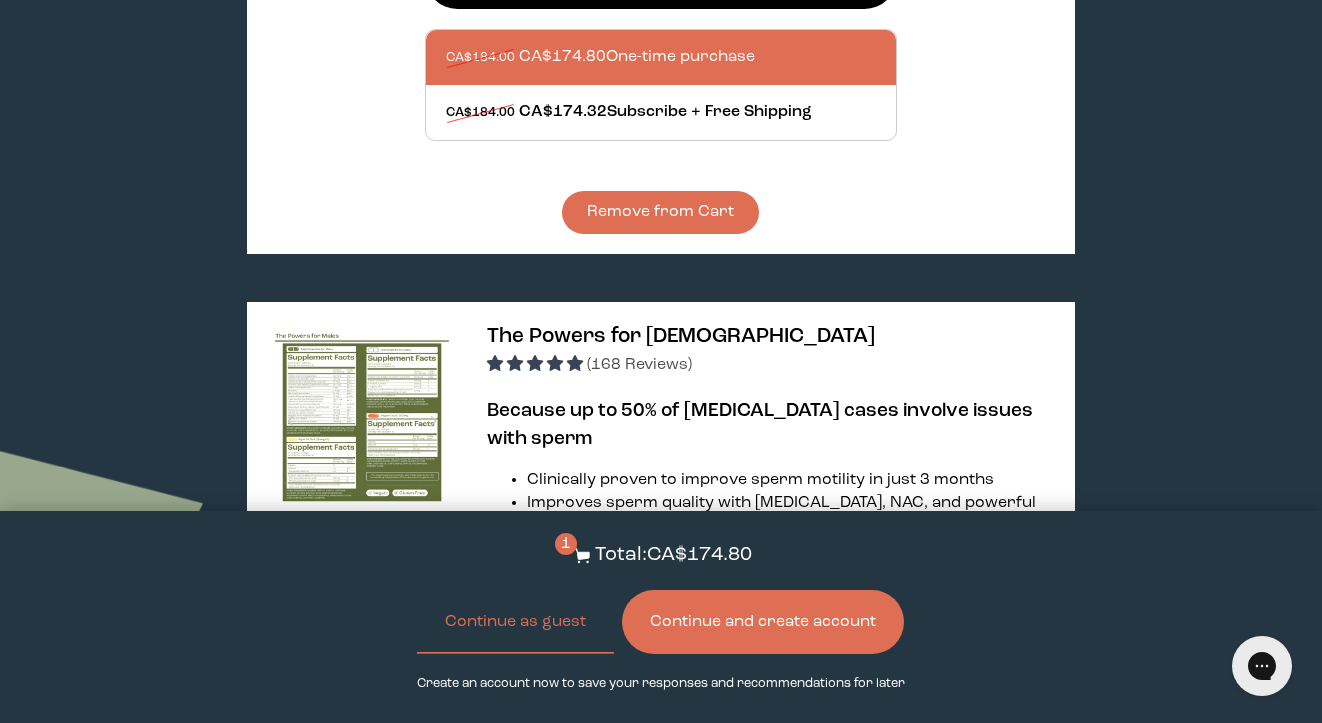 scroll, scrollTop: 1071, scrollLeft: 0, axis: vertical 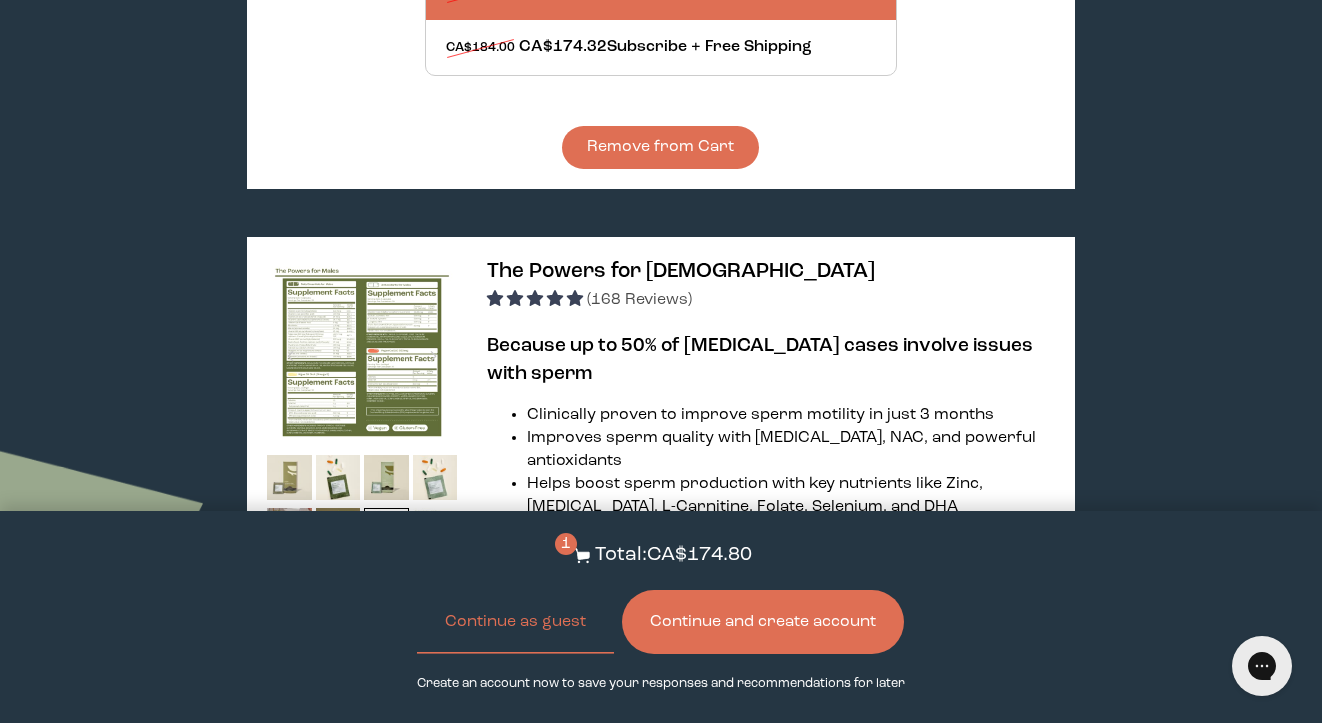 click at bounding box center (289, 477) 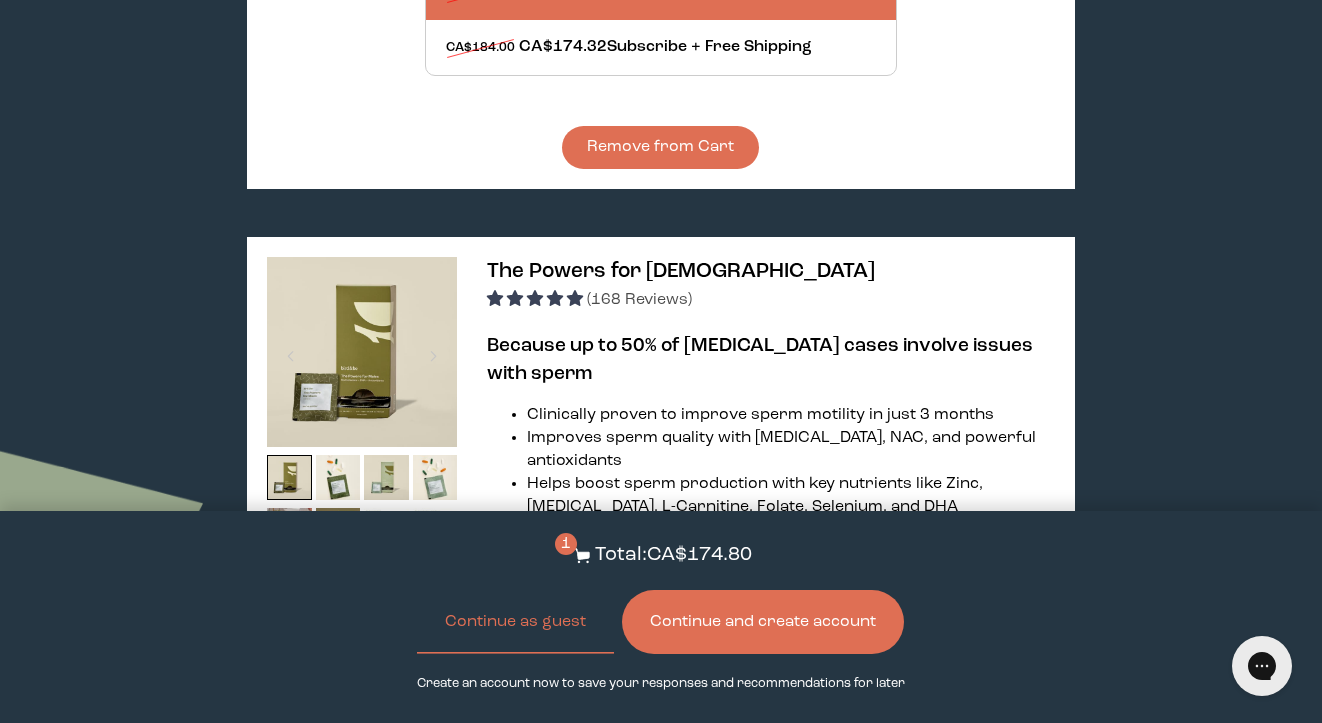 click at bounding box center [362, 352] 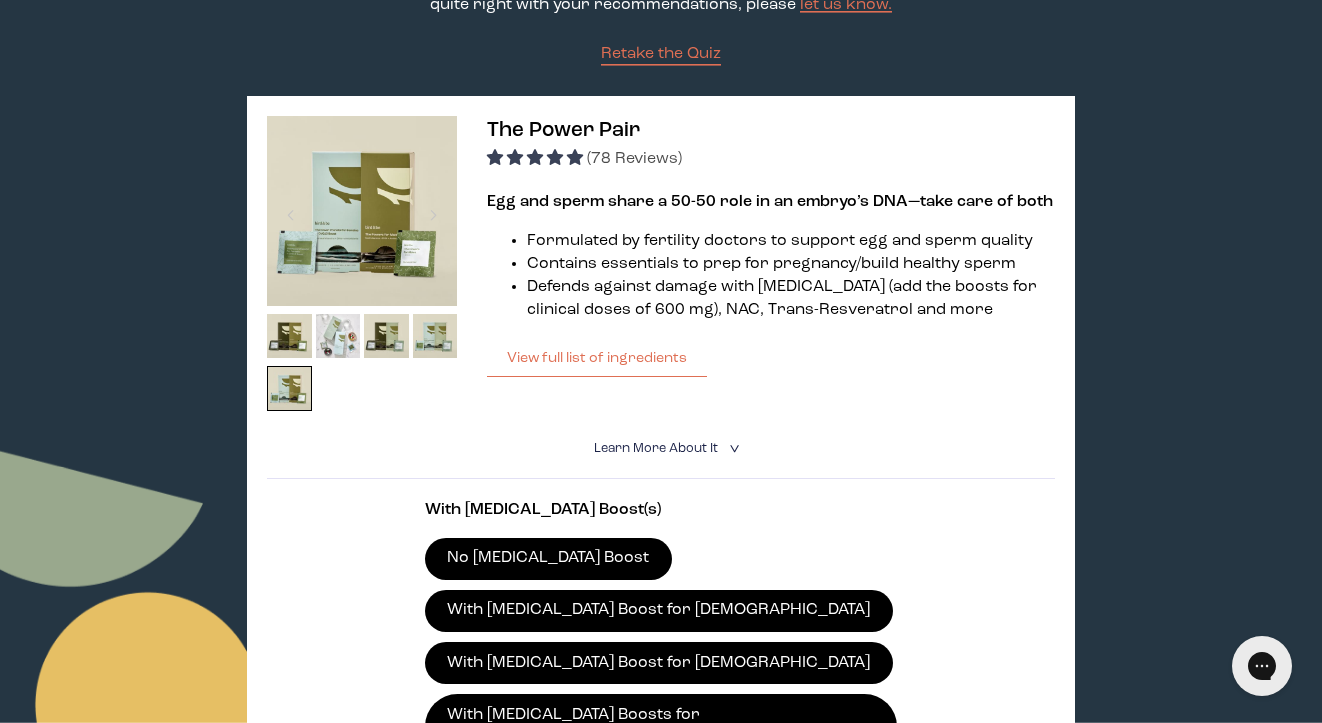 scroll, scrollTop: 0, scrollLeft: 0, axis: both 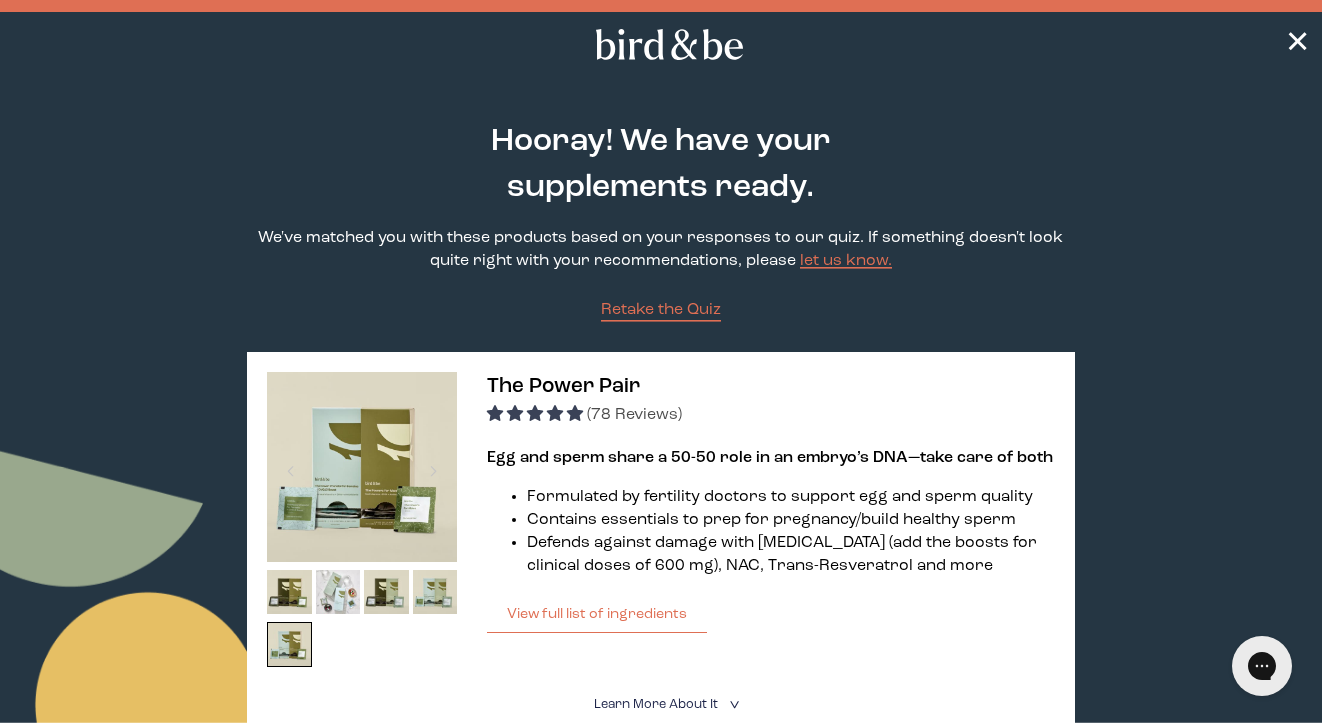 click at bounding box center (362, 467) 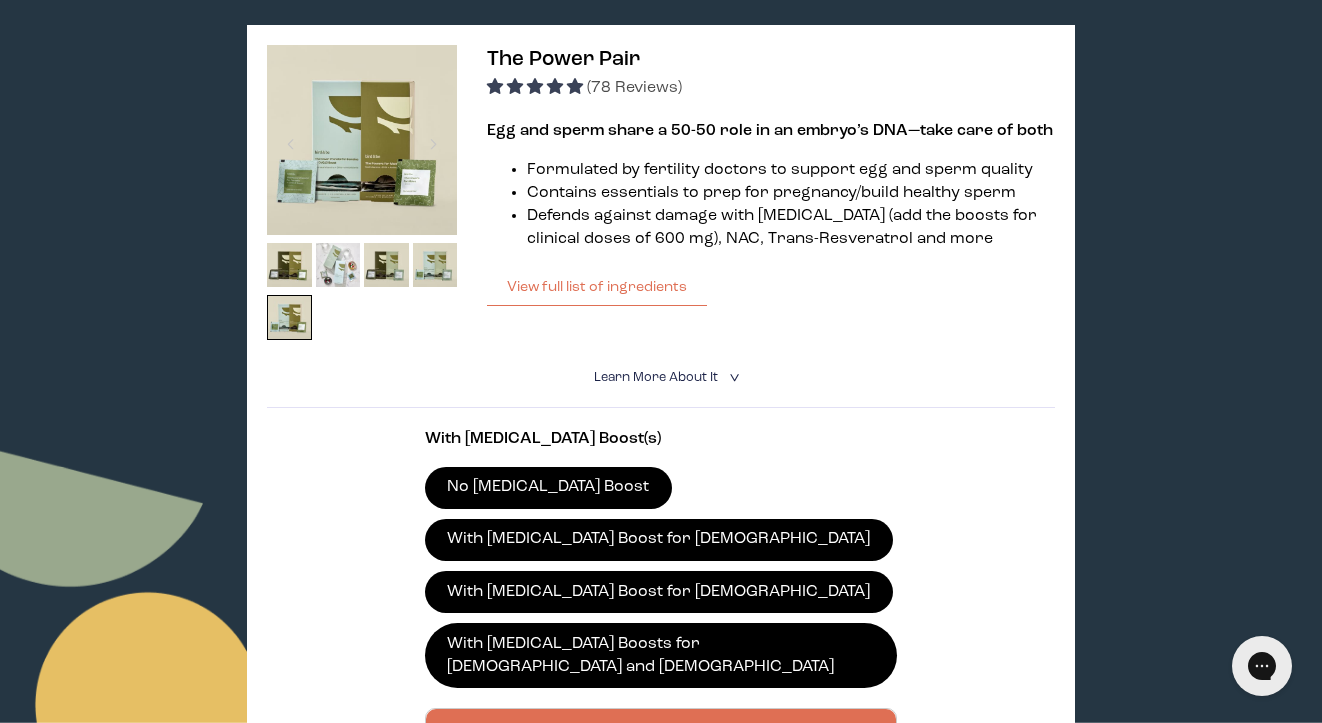 scroll, scrollTop: 328, scrollLeft: 0, axis: vertical 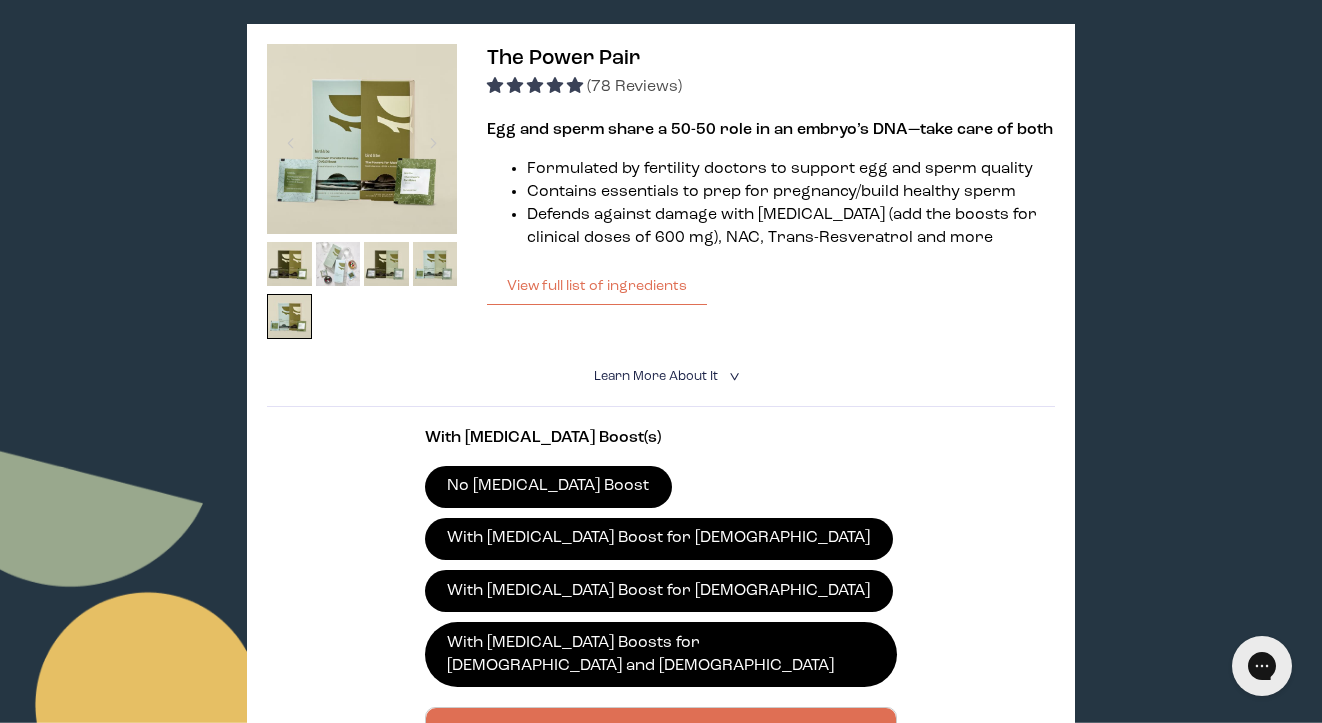 click on "No [MEDICAL_DATA] Boost" at bounding box center [548, 487] 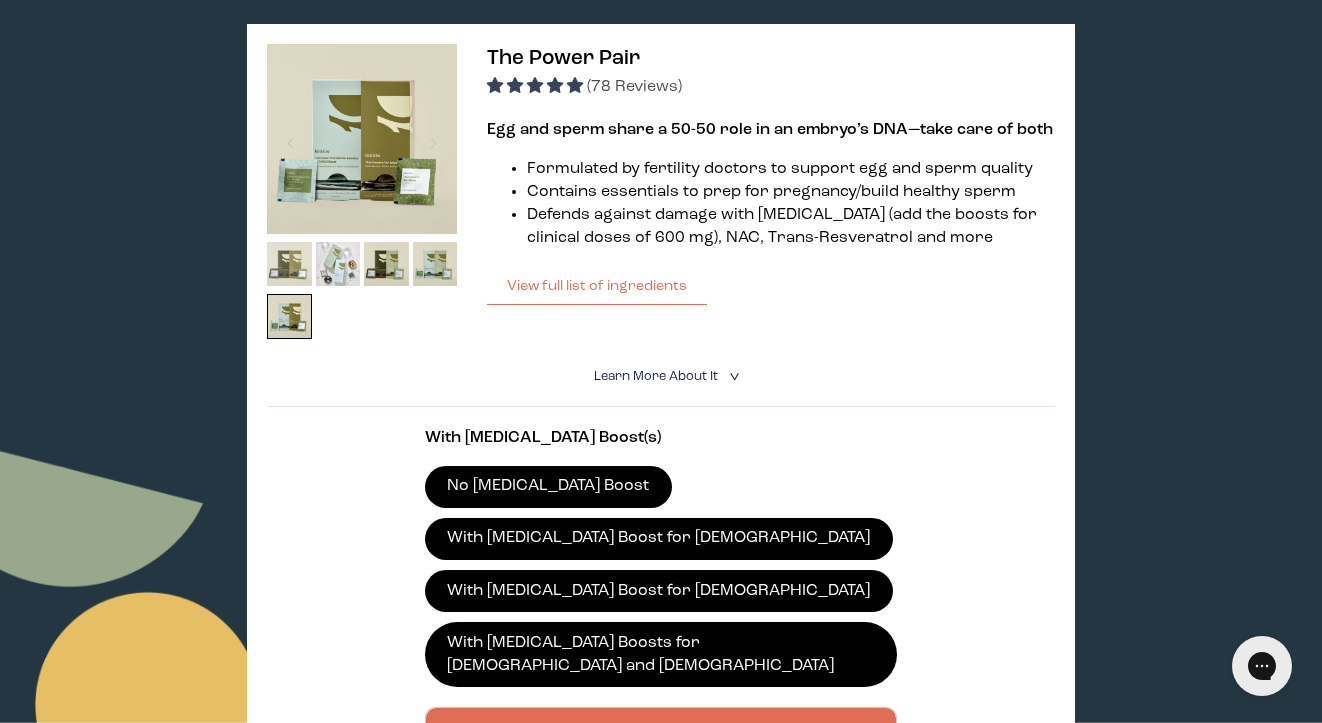 click at bounding box center [289, 264] 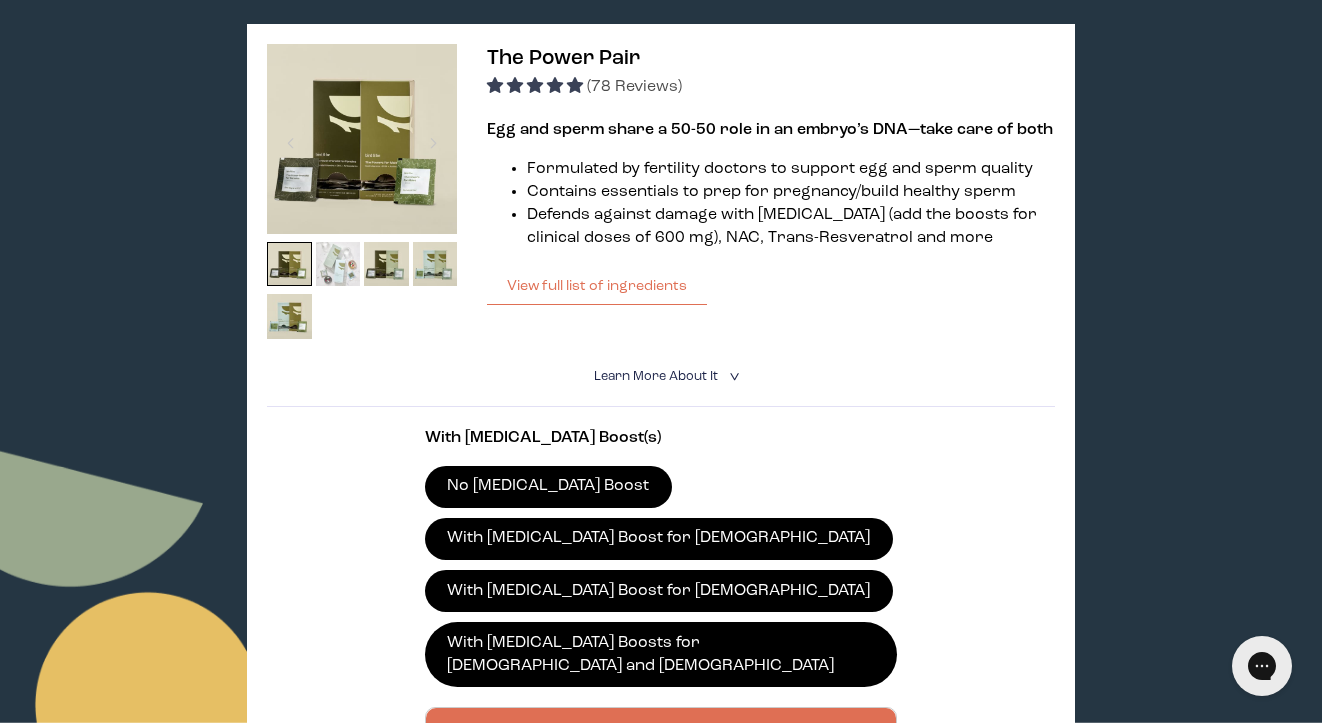 click at bounding box center [338, 264] 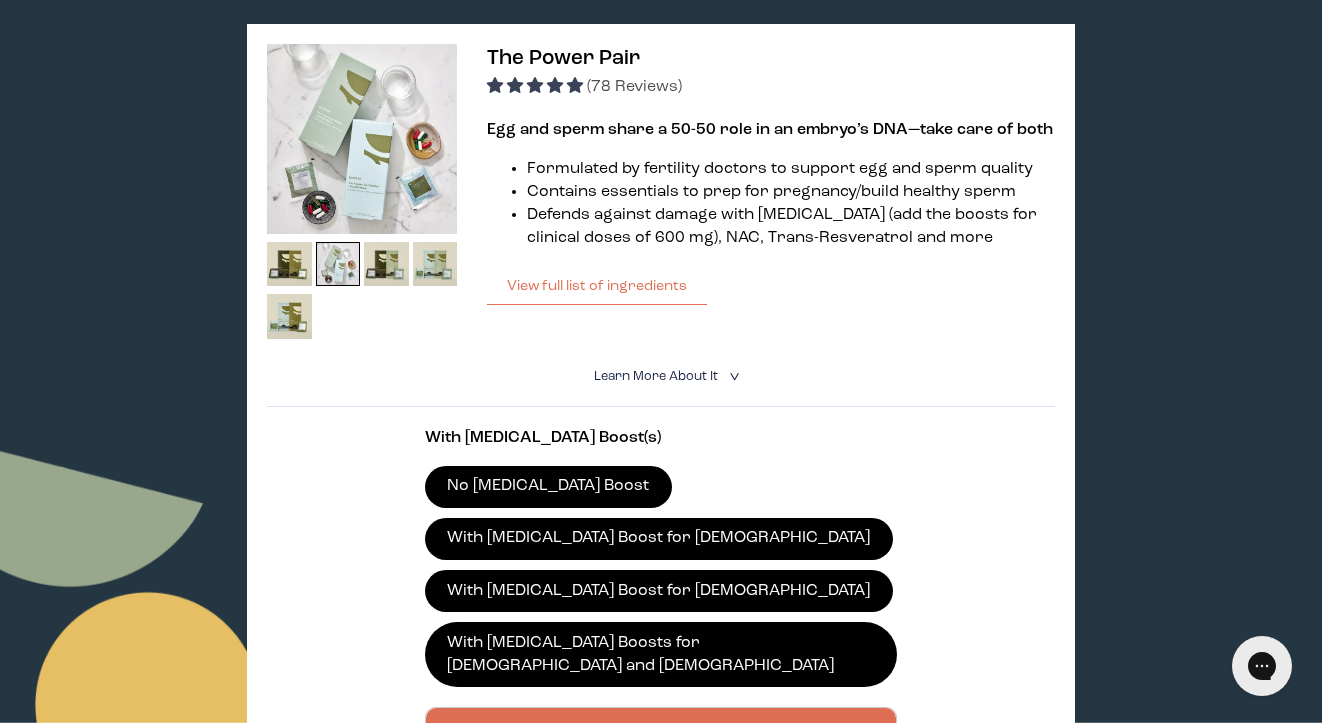 click on "Hooray! We have your supplements ready. We've matched you with these products based on your responses to our quiz. If something doesn't look quite right with your recommendations, please   let us know. Retake the Quiz The Power Pair         (78  Reviews)   Egg and sperm share a 50-50 role in an embryo’s DNA—take care of both
Formulated by fertility doctors to support egg and sperm quality
Contains essentials to prep for pregnancy/build healthy sperm
Defends against damage with [MEDICAL_DATA] (add the boosts for clinical doses of 600 mg), NAC, Trans-Resveratrol and more
View full list of ingredients List of ingredients ✖
Power Prenatal for [DEMOGRAPHIC_DATA]
supplement facts
Serving Size:   1 Sachet (7 Capsules)
Servings per box:   30
ingredient
Vitamin A (as [MEDICAL_DATA])     540 mcg RAE    60% DV
[MEDICAL_DATA] (as [MEDICAL_DATA])     5 mg    417% DV
[MEDICAL_DATA] (as [MEDICAL_DATA])     1.5 mg    115% DV
[MEDICAL_DATA] (as [MEDICAL_DATA])     30 mg    188% DV" at bounding box center [661, 3093] 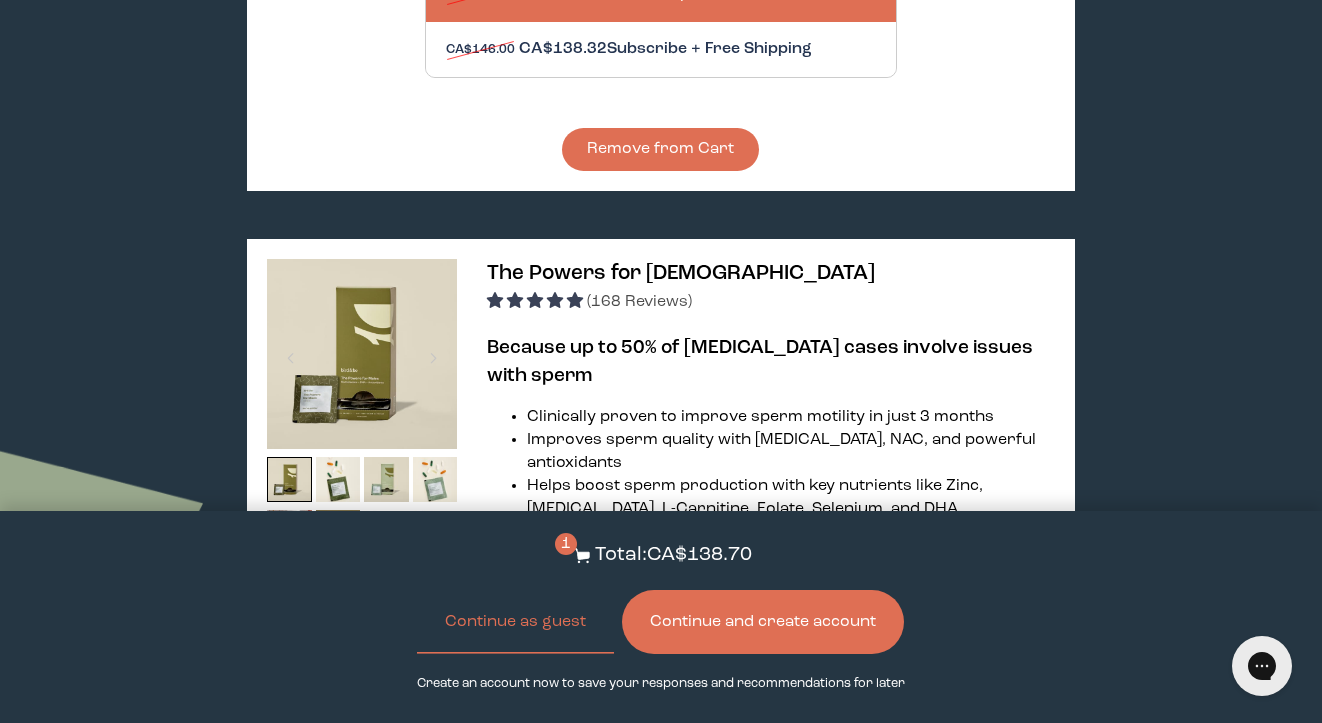 scroll, scrollTop: 1128, scrollLeft: 0, axis: vertical 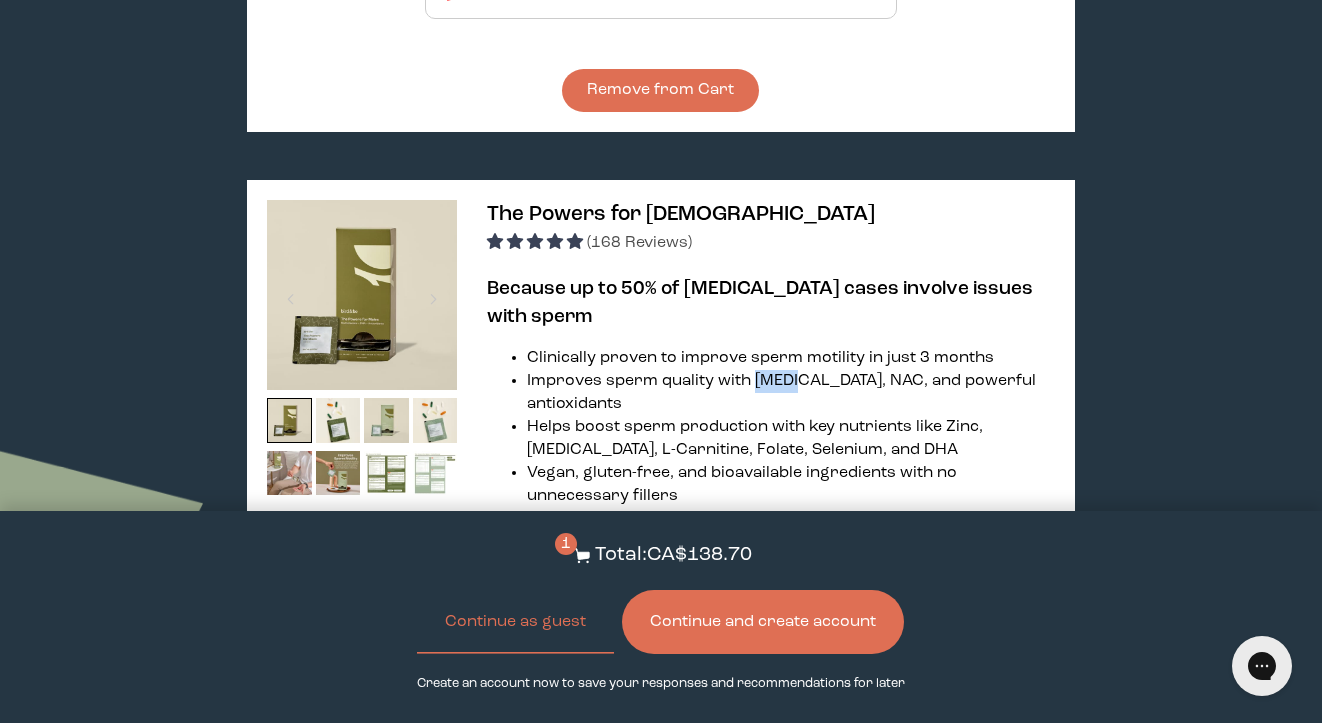 drag, startPoint x: 803, startPoint y: 304, endPoint x: 752, endPoint y: 304, distance: 51 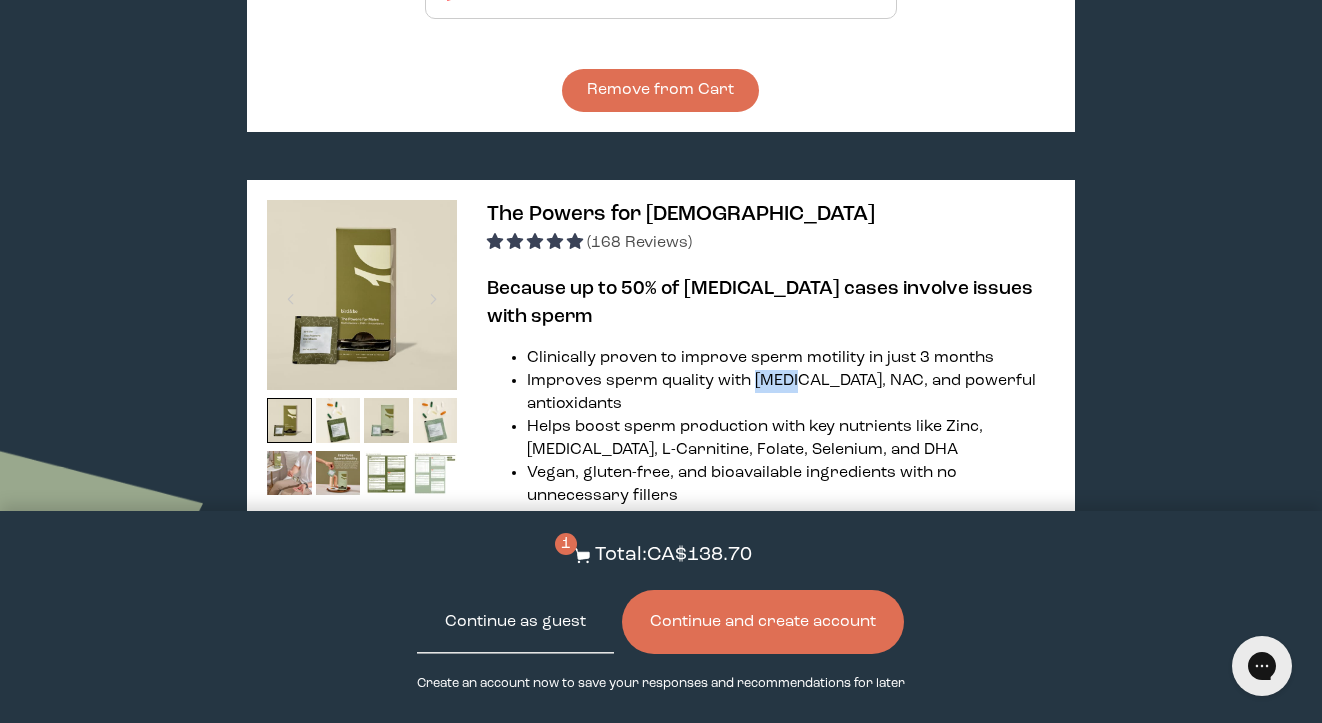 click on "Continue as guest" at bounding box center (515, 622) 